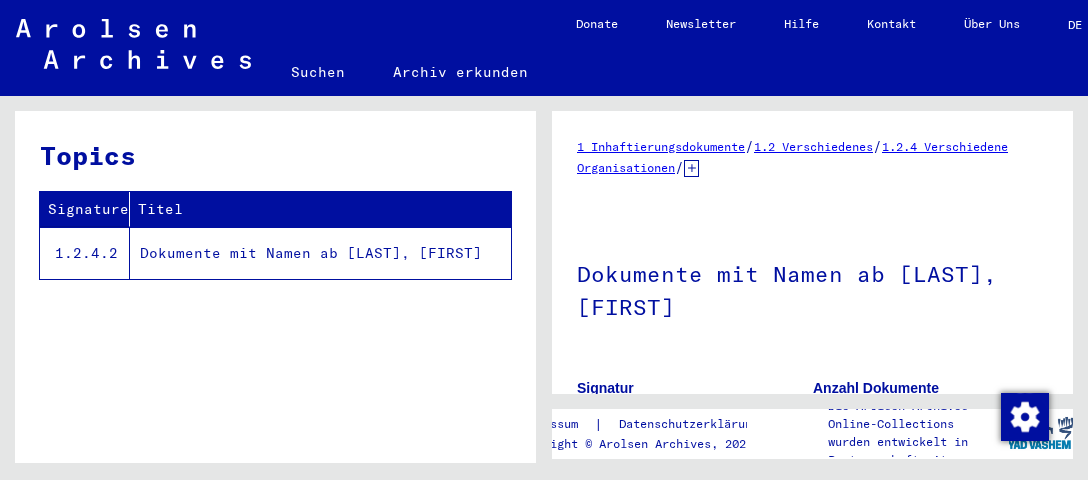 scroll, scrollTop: 0, scrollLeft: 0, axis: both 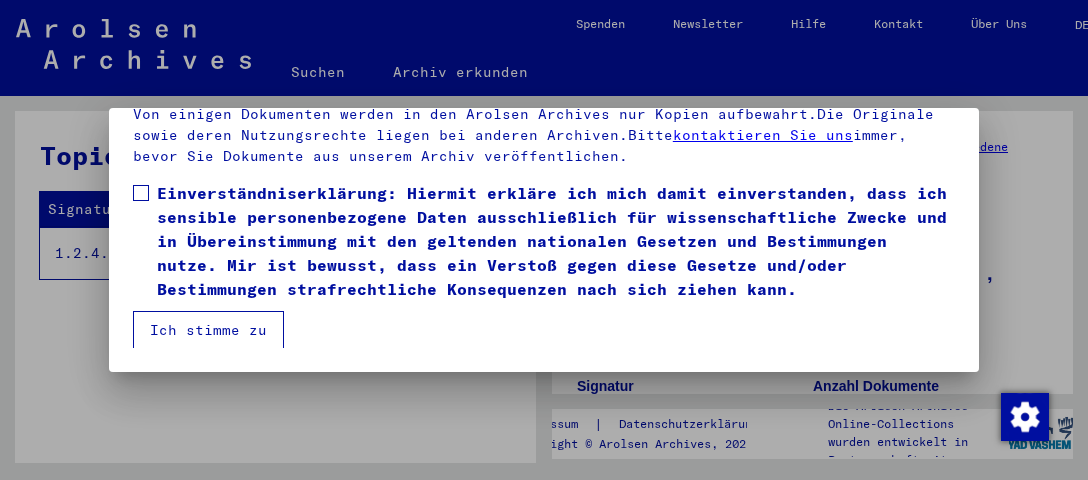 click on "Ich stimme zu" at bounding box center (208, 330) 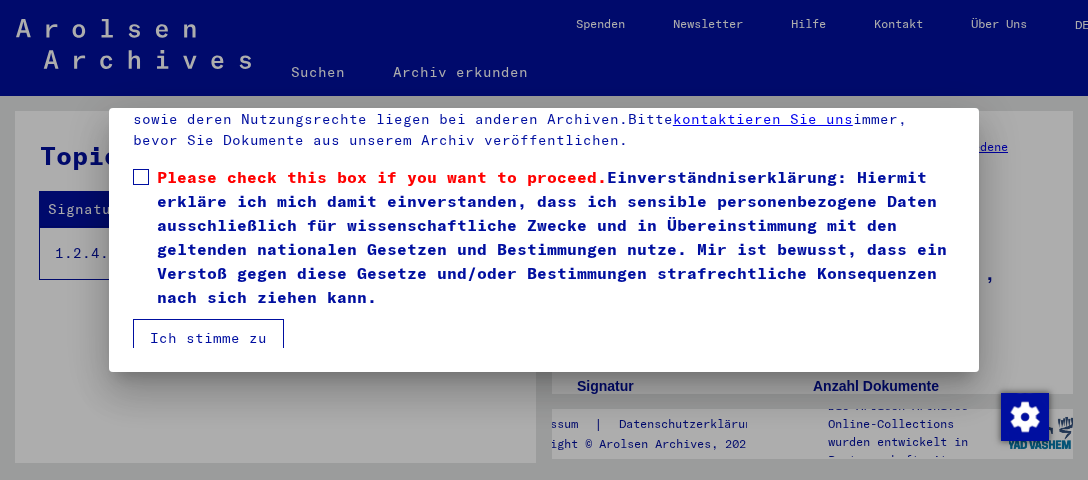 scroll, scrollTop: 320, scrollLeft: 0, axis: vertical 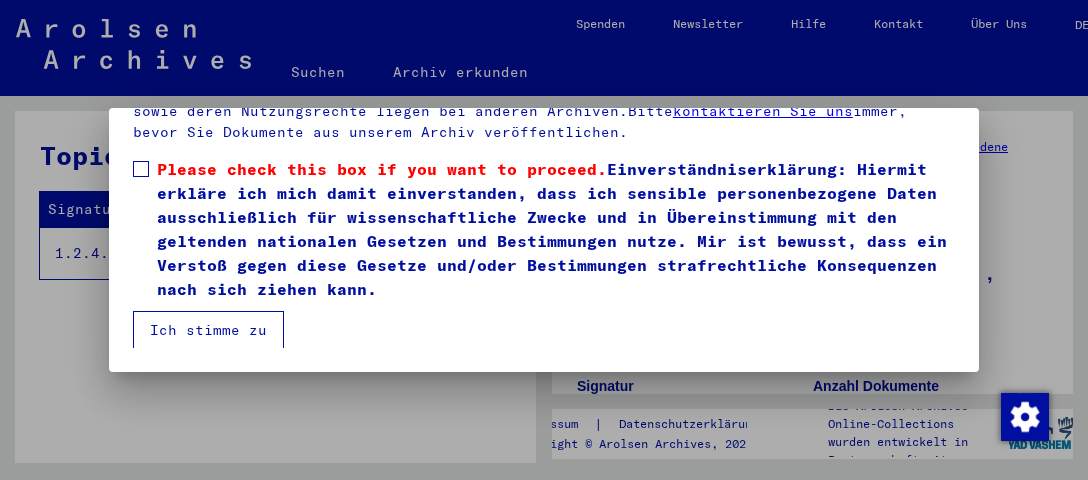 click on "Ich stimme zu" at bounding box center [208, 330] 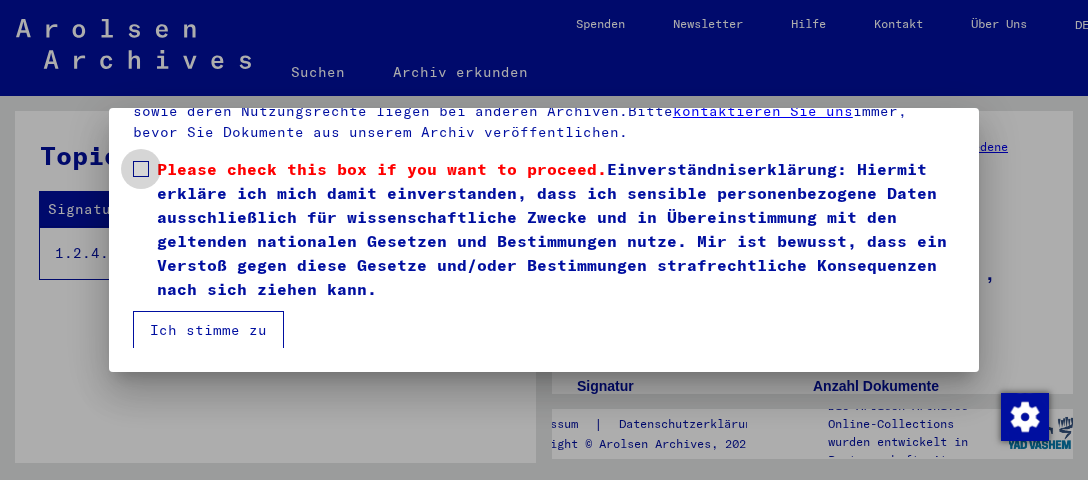 click at bounding box center [141, 169] 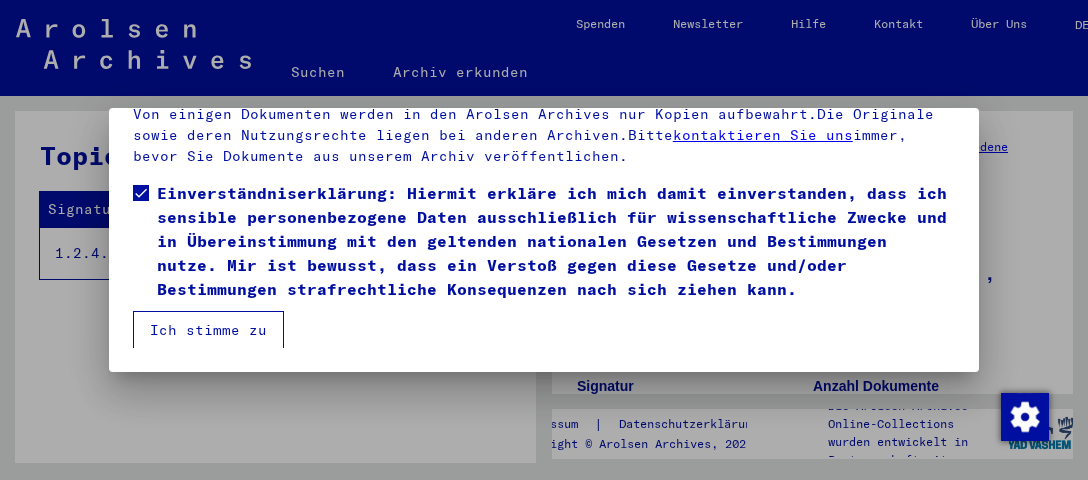 click on "Ich stimme zu" at bounding box center (208, 330) 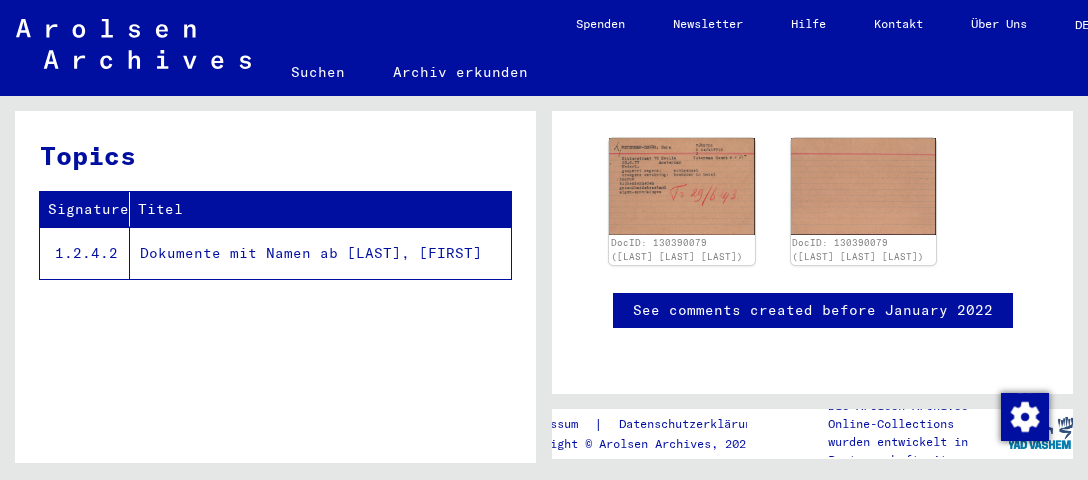 scroll, scrollTop: 733, scrollLeft: 0, axis: vertical 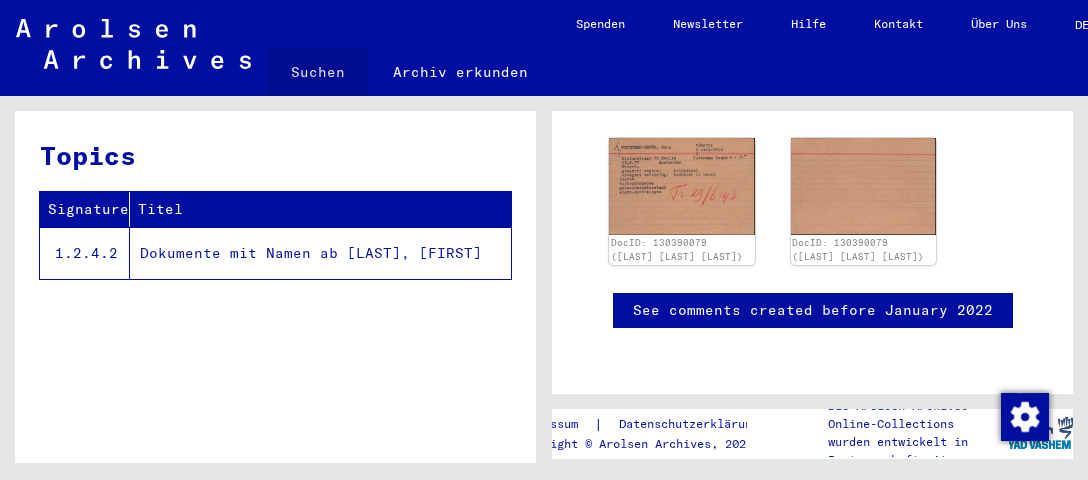 click on "Suchen" 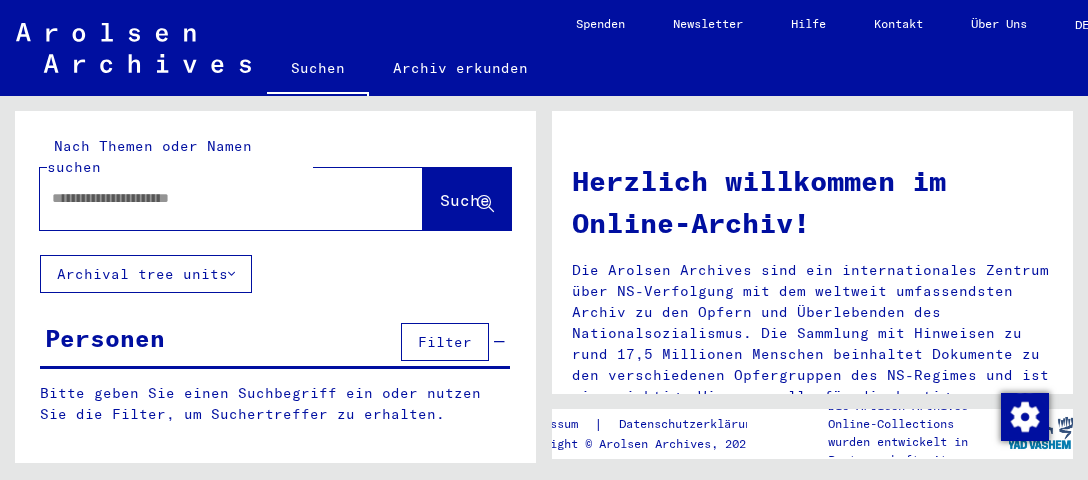 click at bounding box center [207, 198] 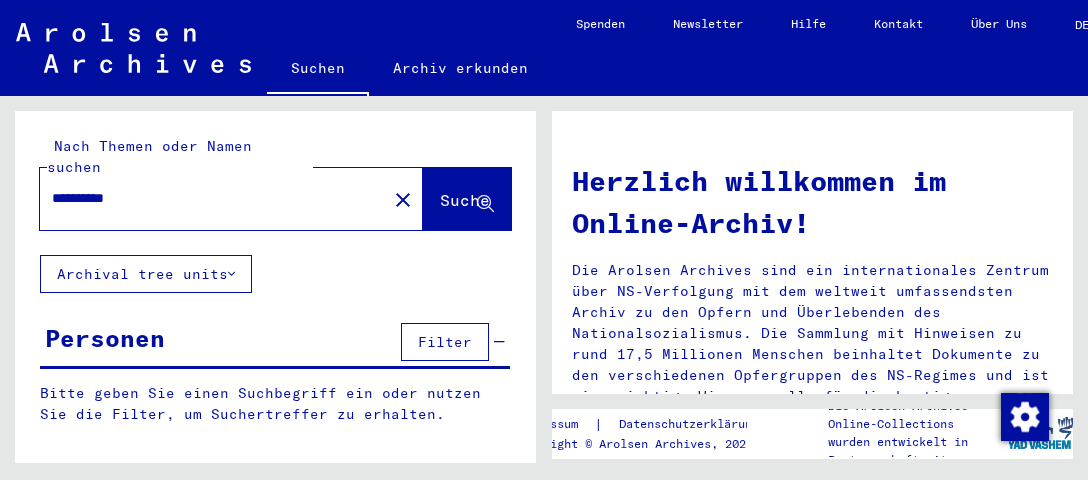 type on "**********" 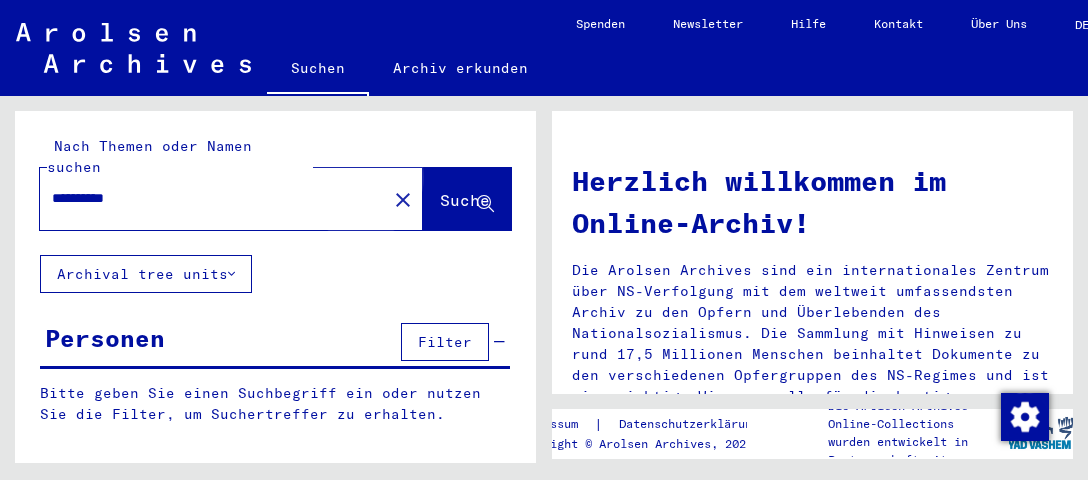click on "Suche" 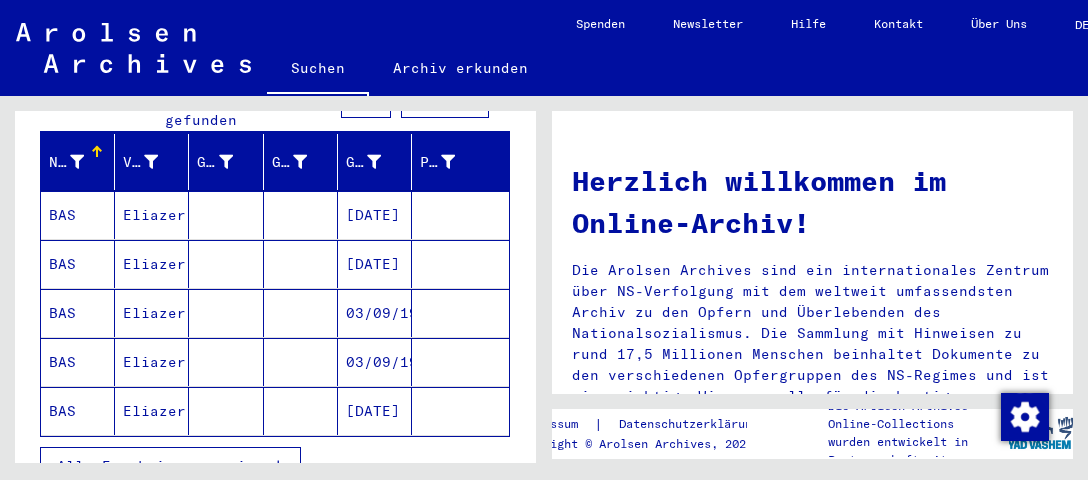 scroll, scrollTop: 211, scrollLeft: 0, axis: vertical 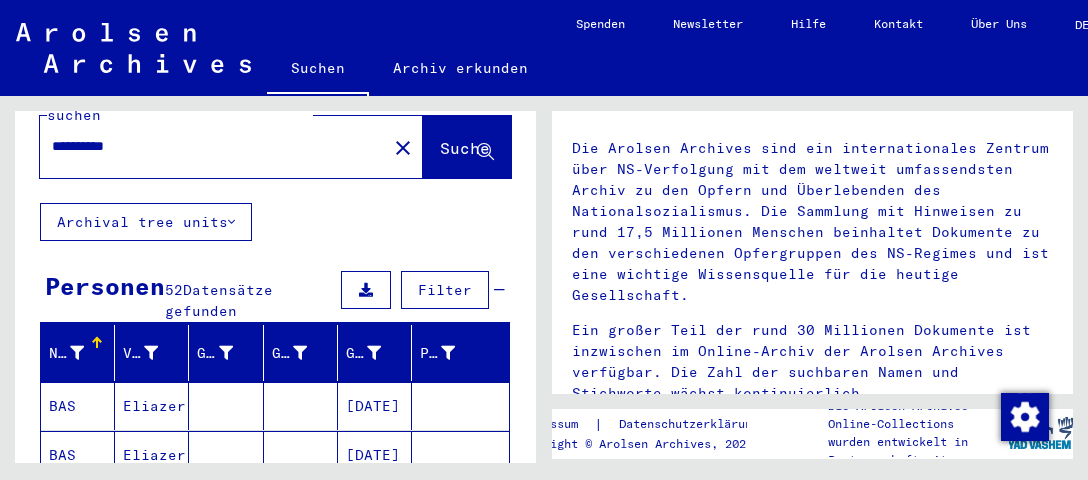 click on "BAS" at bounding box center [78, 455] 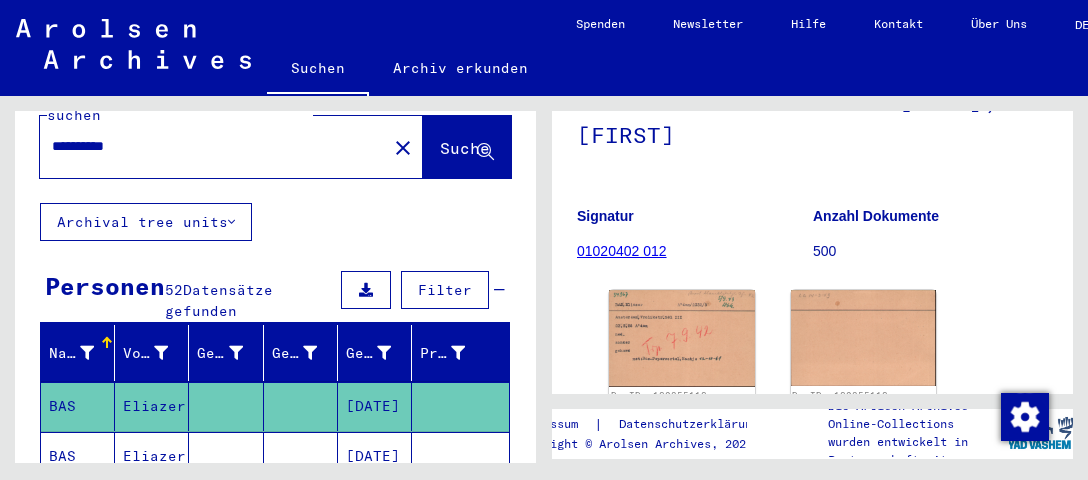 scroll, scrollTop: 211, scrollLeft: 0, axis: vertical 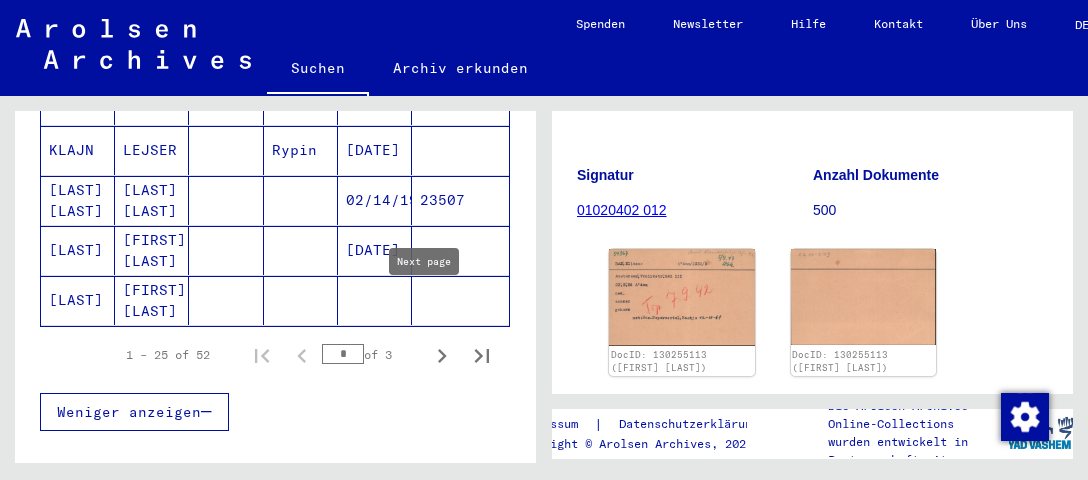 click 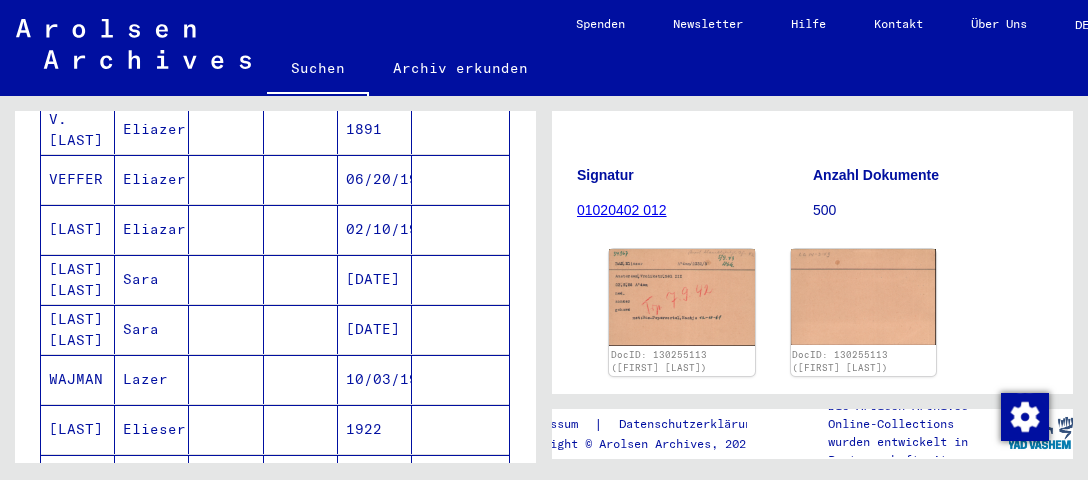 scroll, scrollTop: 831, scrollLeft: 0, axis: vertical 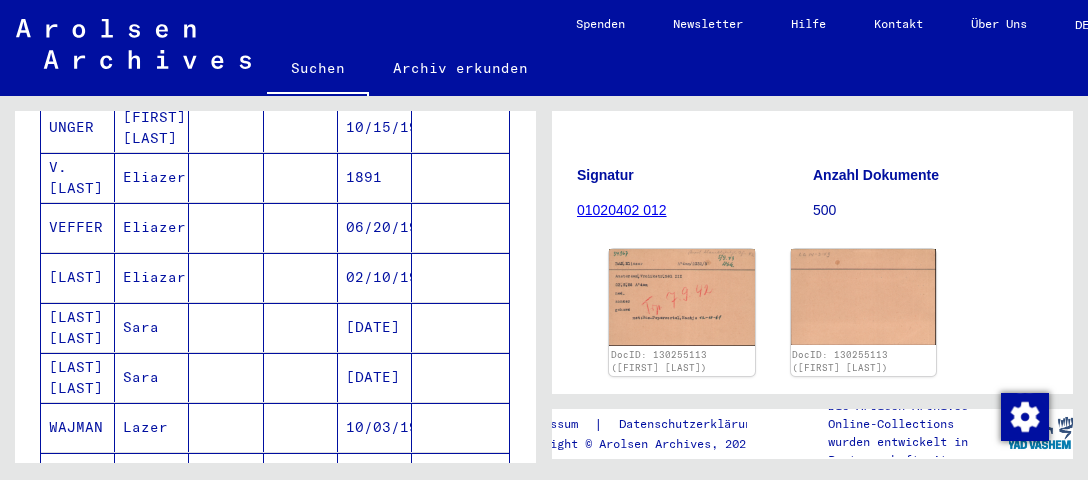 click on "[LAST] [LAST]" at bounding box center (78, 377) 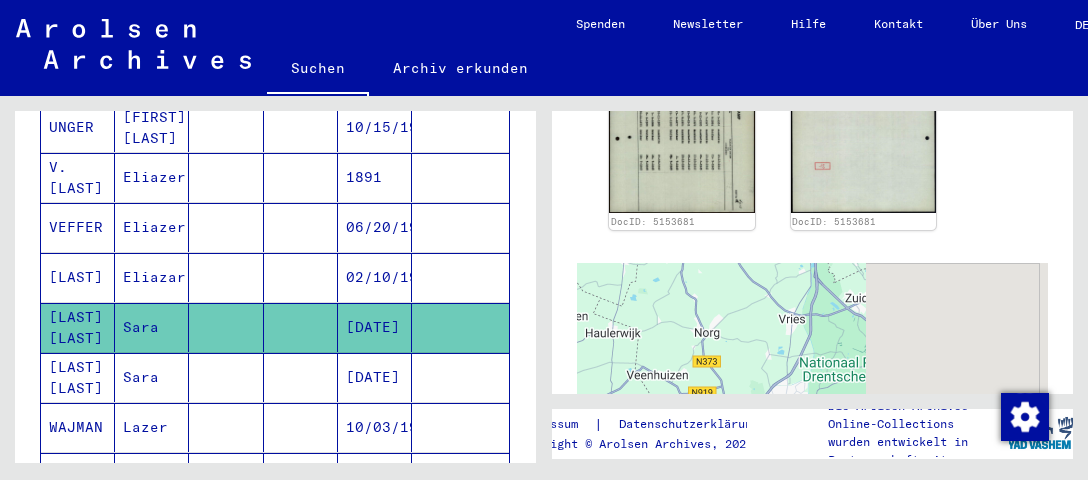 scroll, scrollTop: 422, scrollLeft: 0, axis: vertical 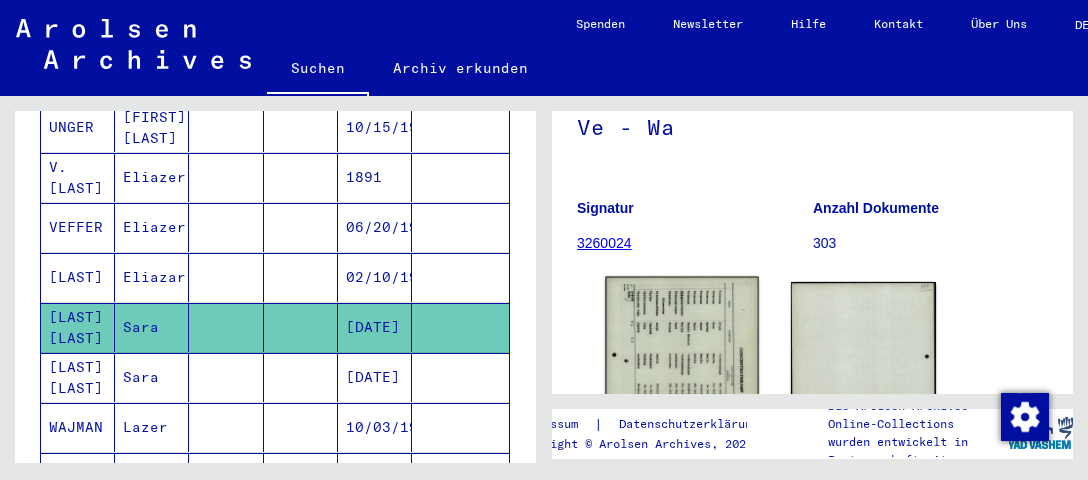 click 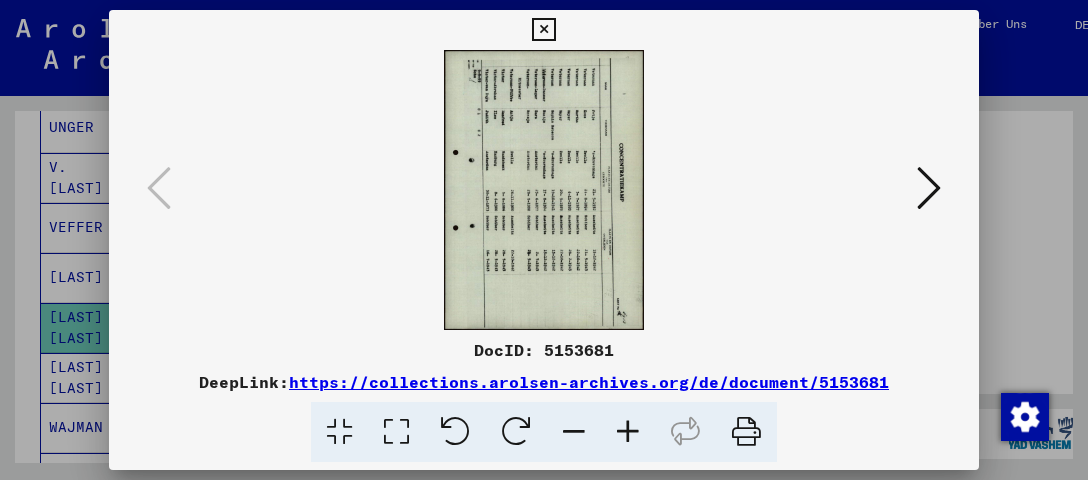 click at bounding box center [455, 432] 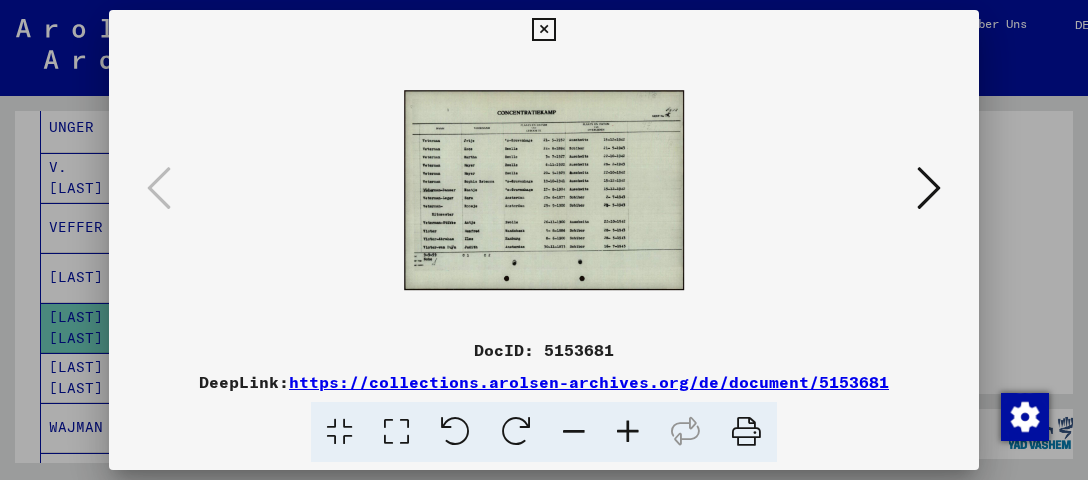 click at bounding box center [396, 432] 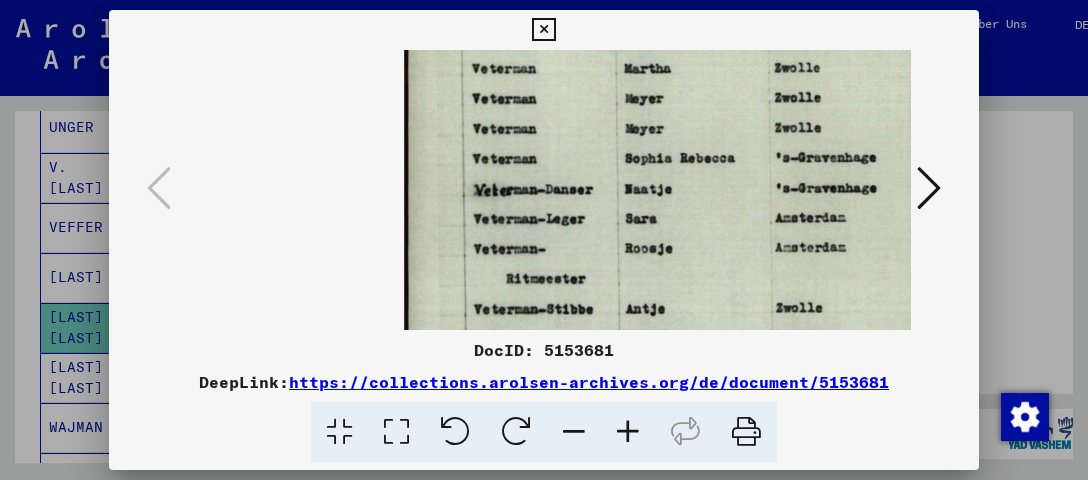 click at bounding box center (543, 30) 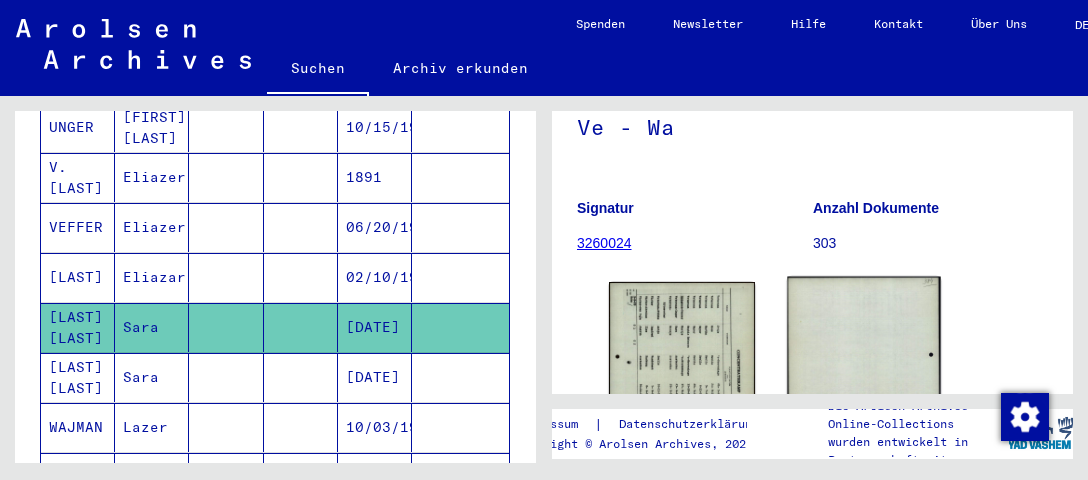 click 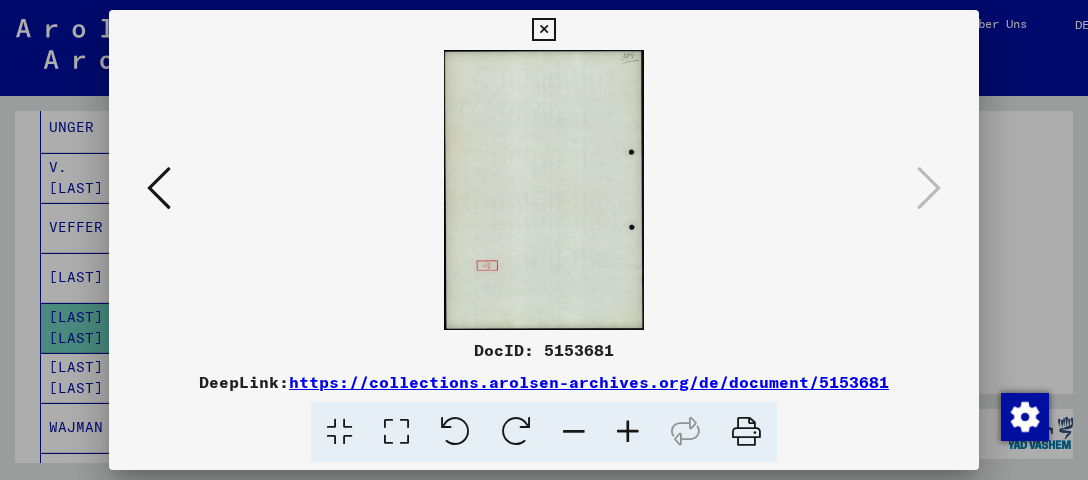 click at bounding box center (159, 188) 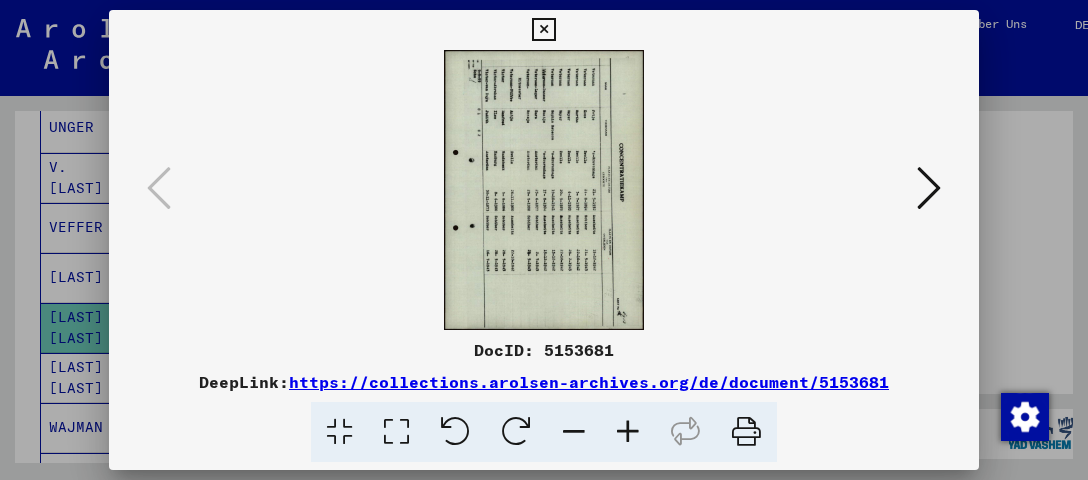 click at bounding box center (455, 432) 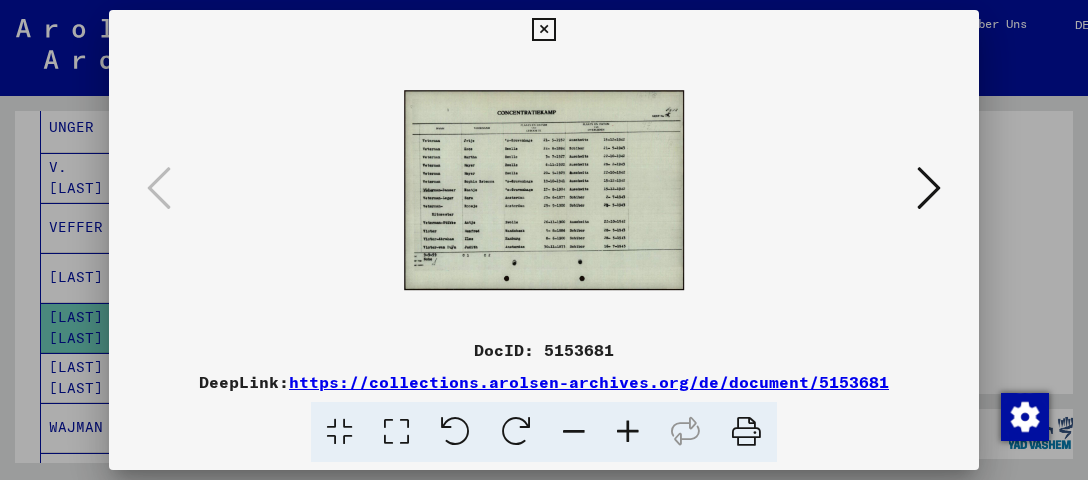 click at bounding box center (628, 432) 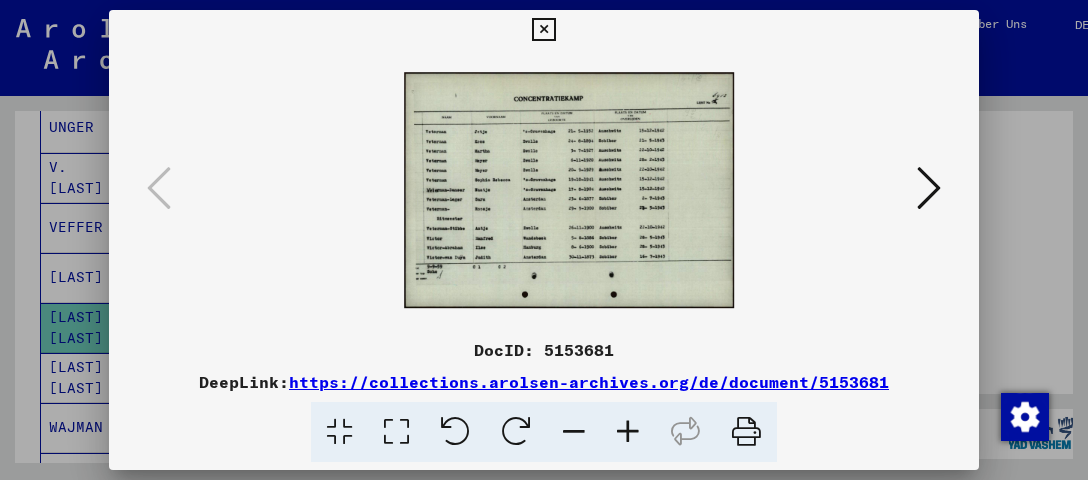 click at bounding box center (628, 432) 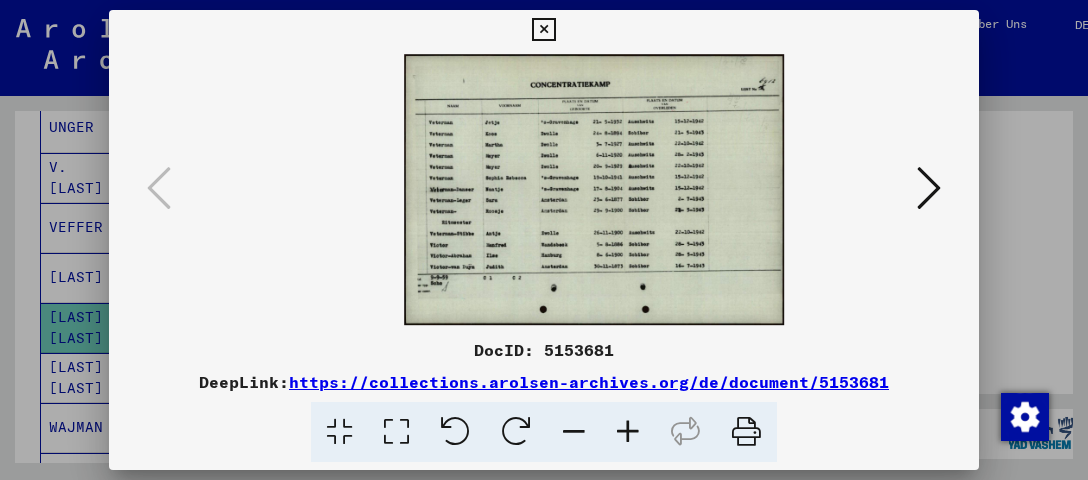 click at bounding box center (628, 432) 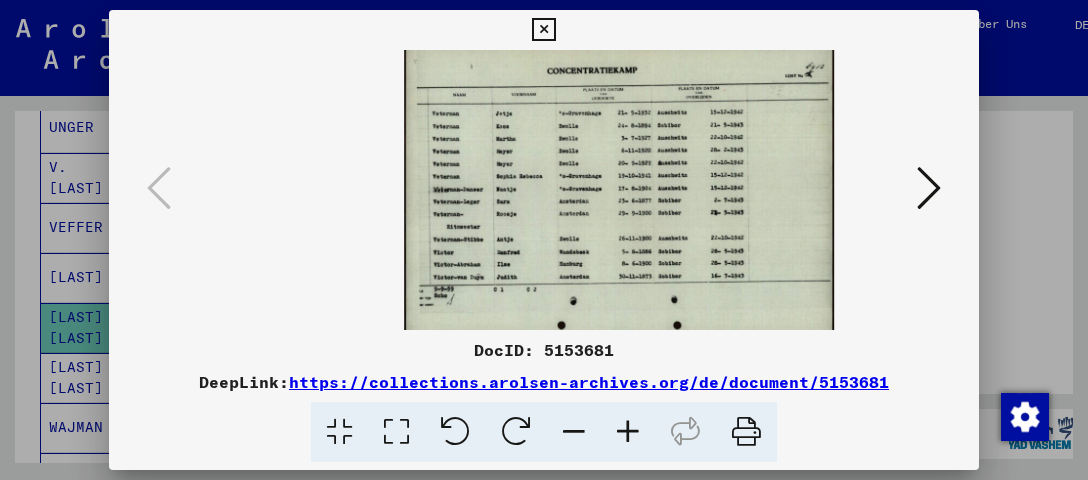 click at bounding box center (628, 432) 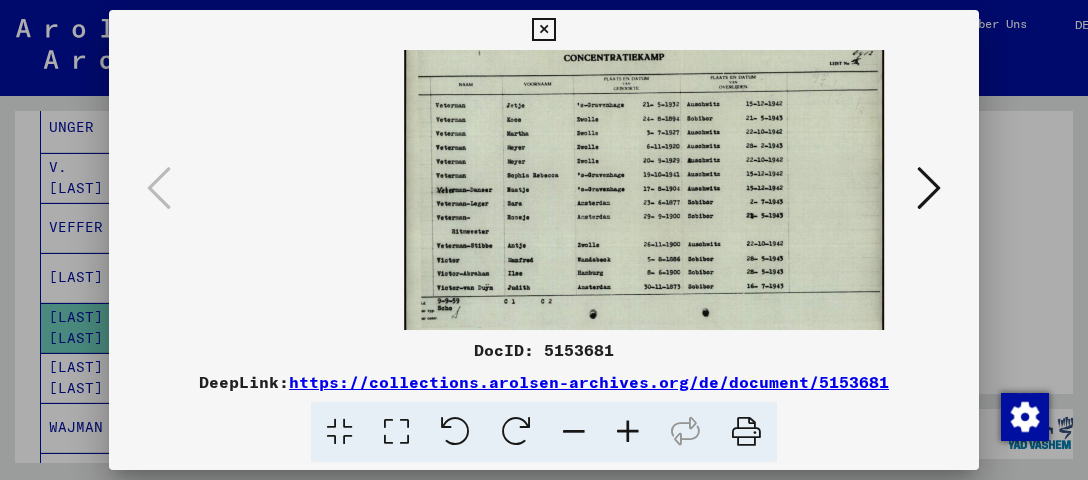 click at bounding box center [543, 30] 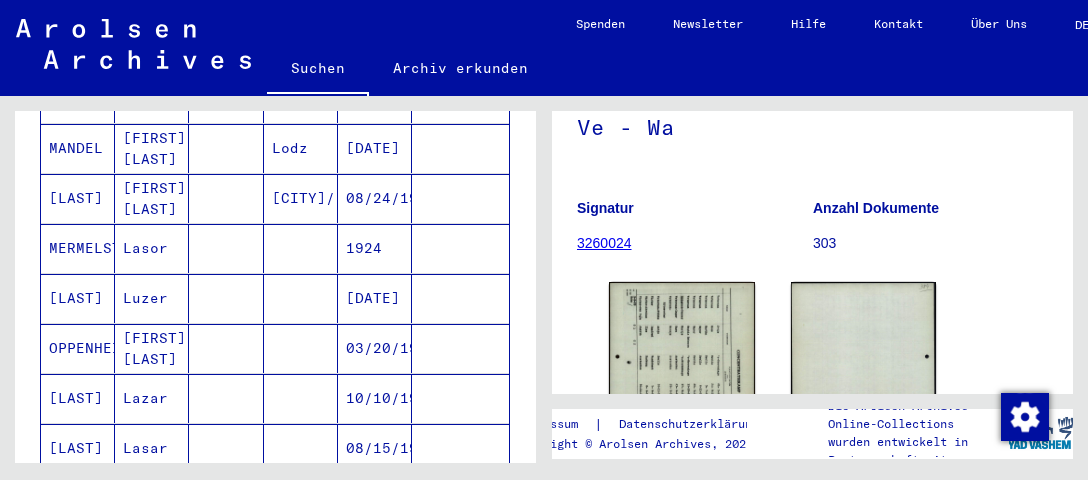 scroll, scrollTop: 0, scrollLeft: 0, axis: both 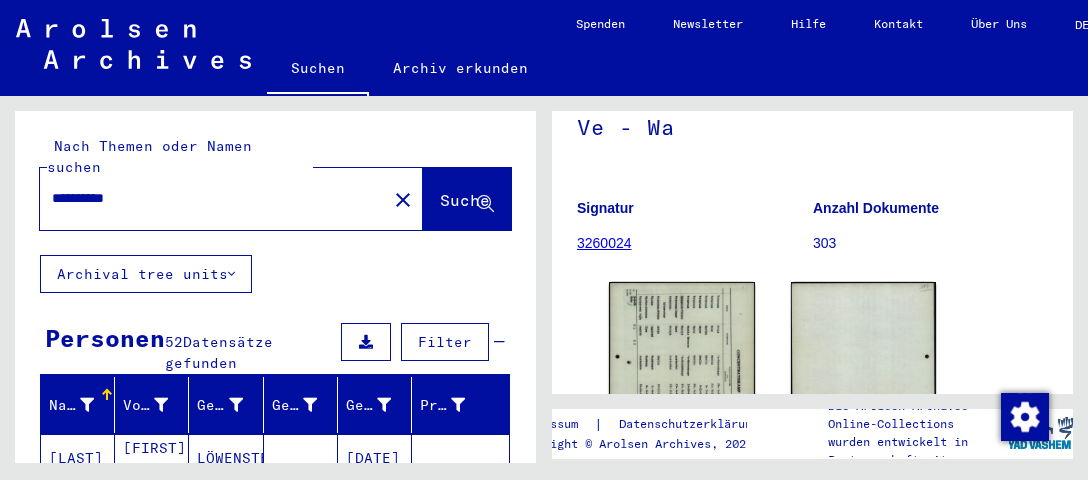 click on "**********" at bounding box center (213, 198) 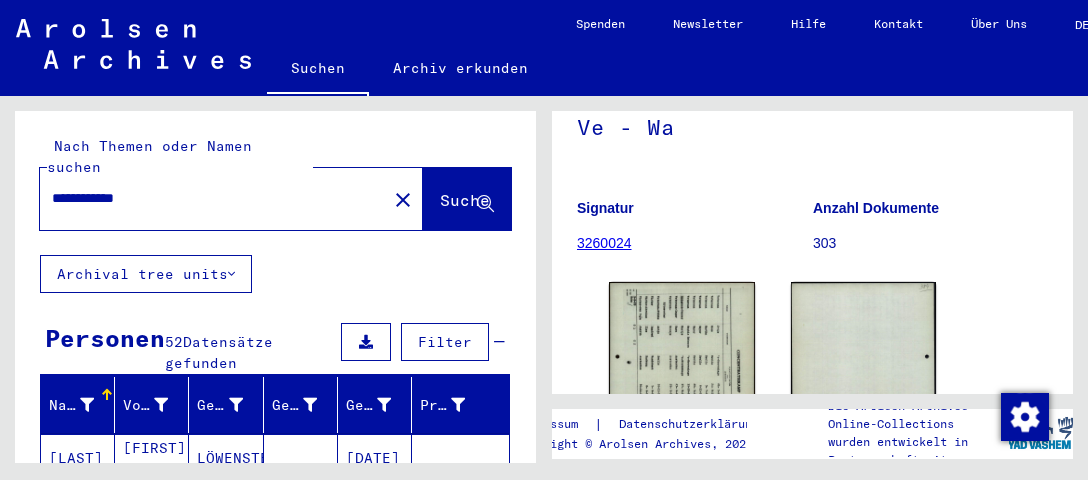 click on "Suche" 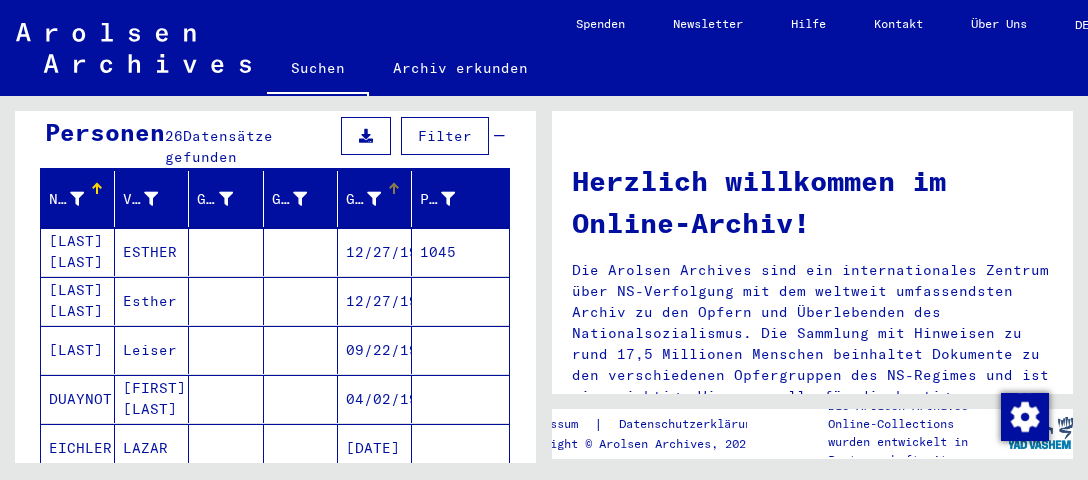 scroll, scrollTop: 211, scrollLeft: 0, axis: vertical 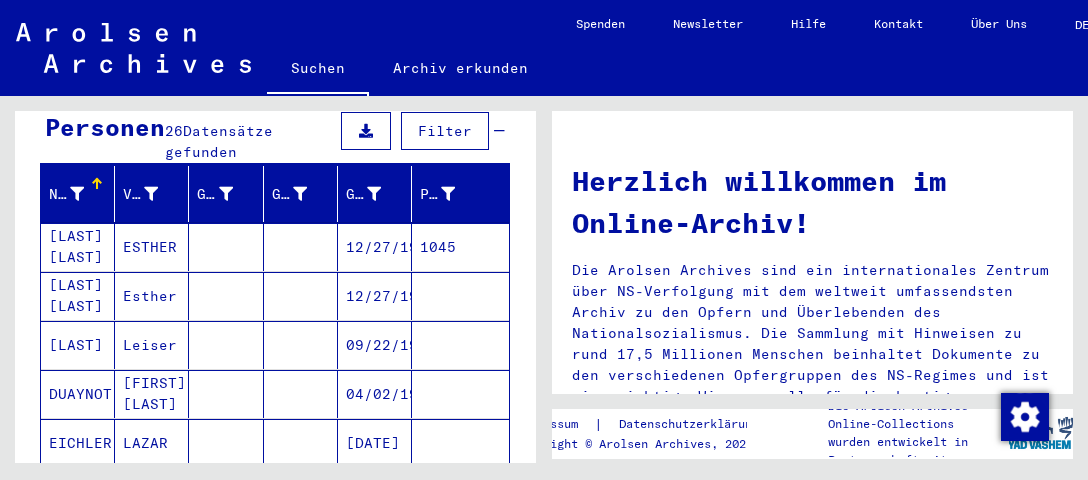 click on "ESTHER" at bounding box center [152, 296] 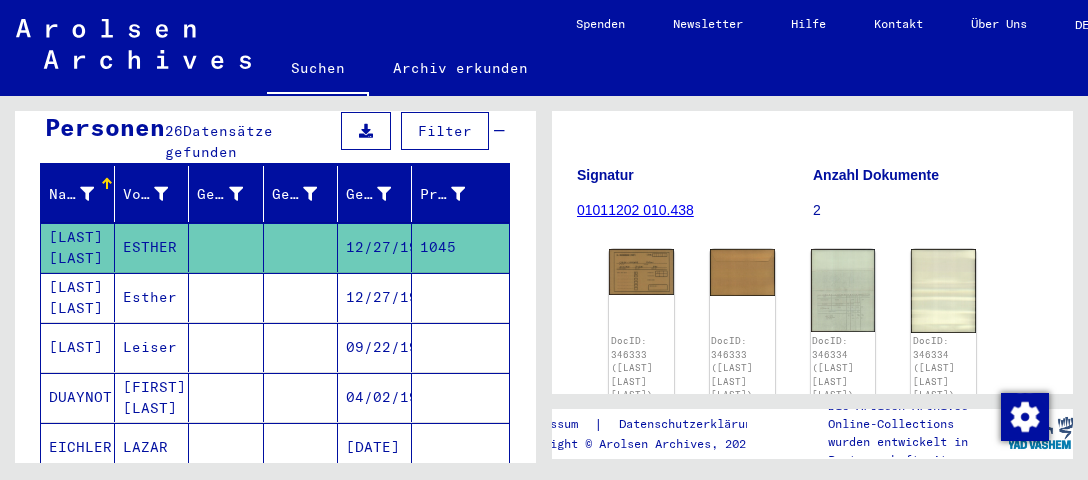 scroll, scrollTop: 316, scrollLeft: 0, axis: vertical 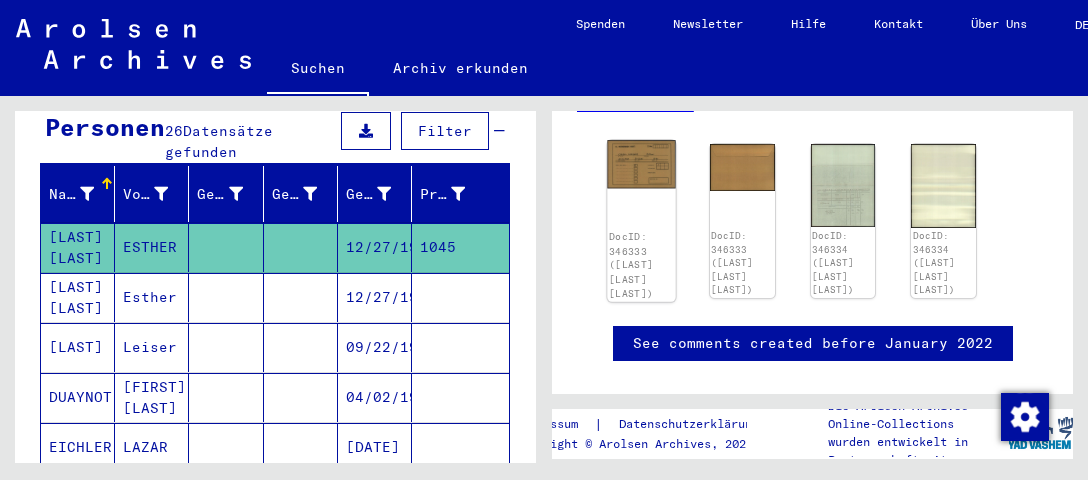 click 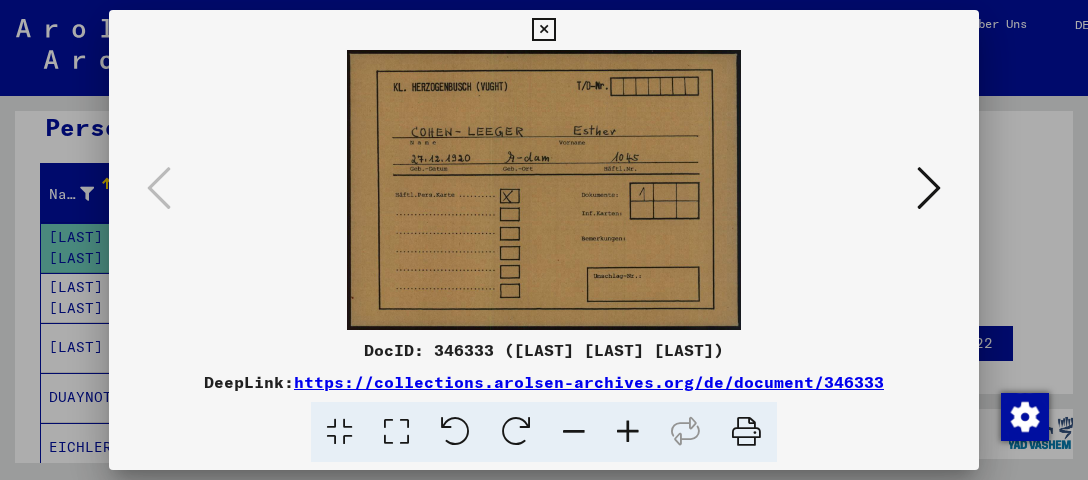 click at bounding box center (543, 30) 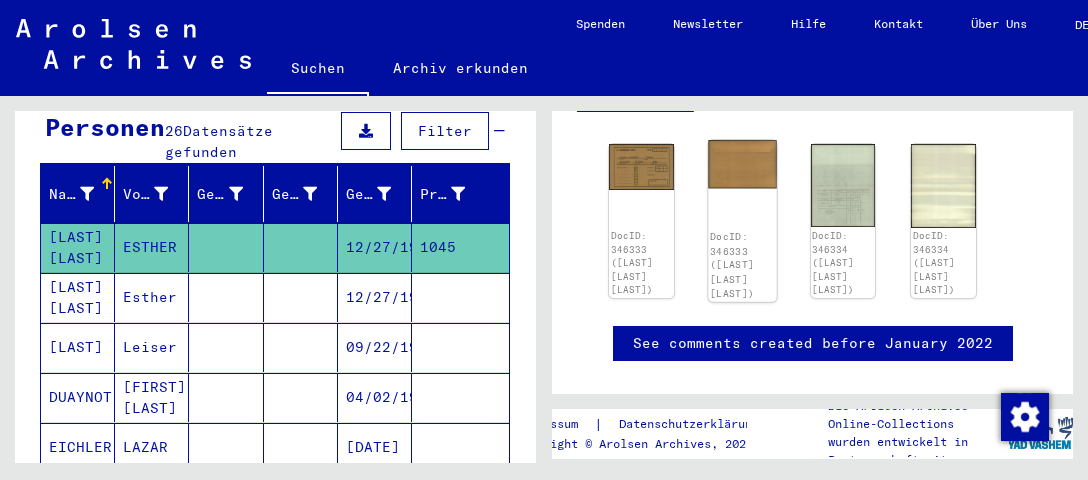 click 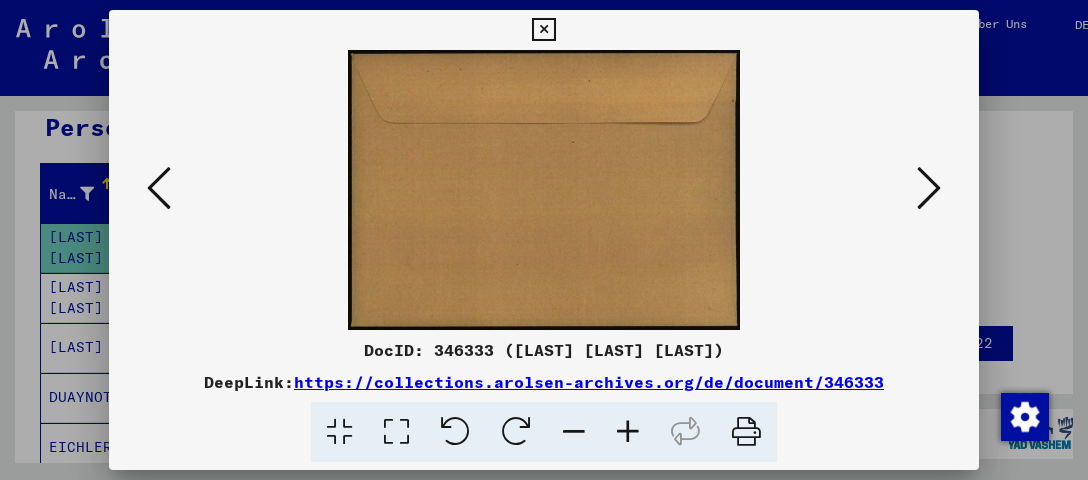 click at bounding box center (543, 30) 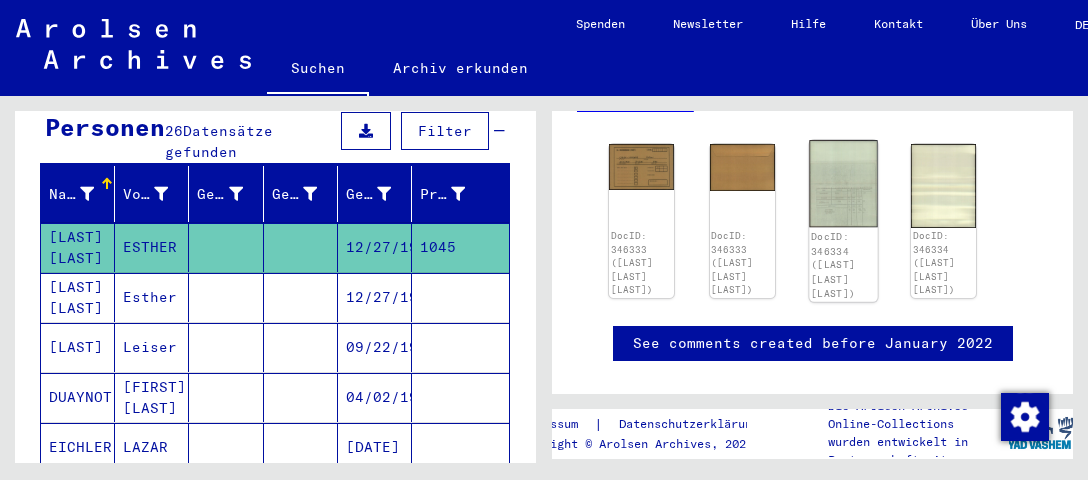 click 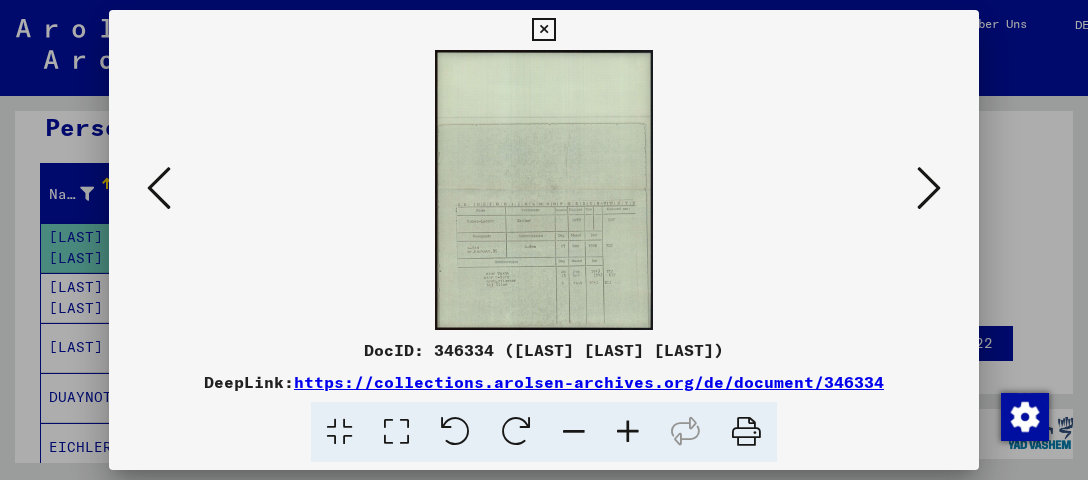 click at bounding box center [628, 432] 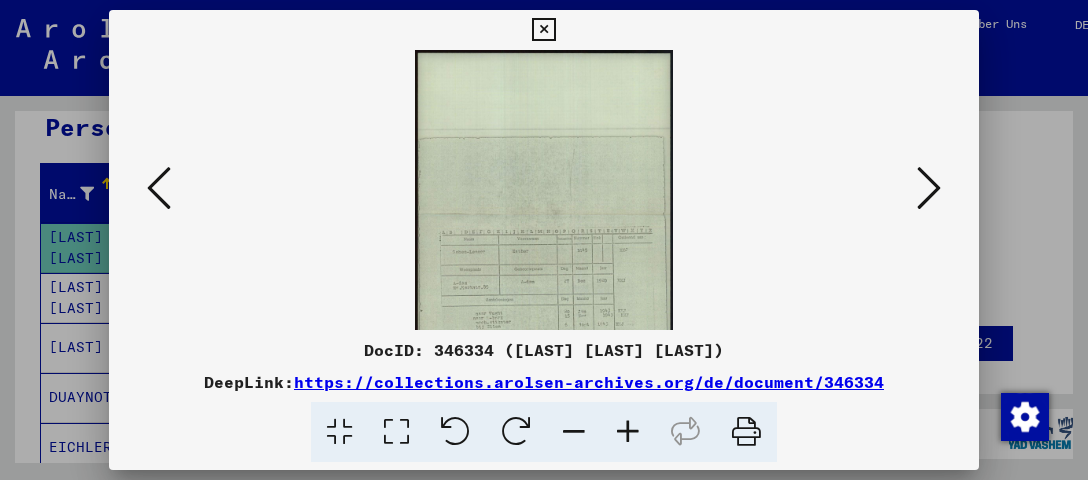 click at bounding box center [628, 432] 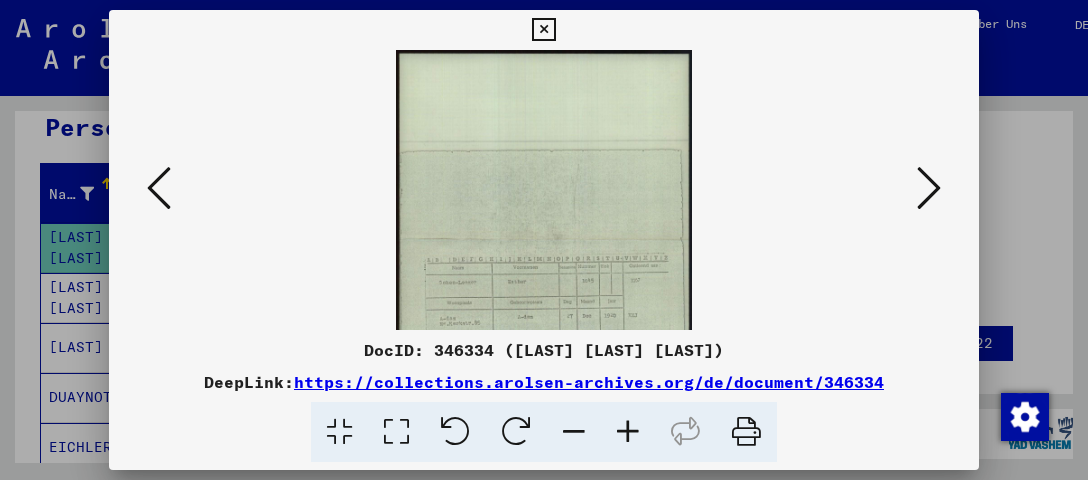click at bounding box center (628, 432) 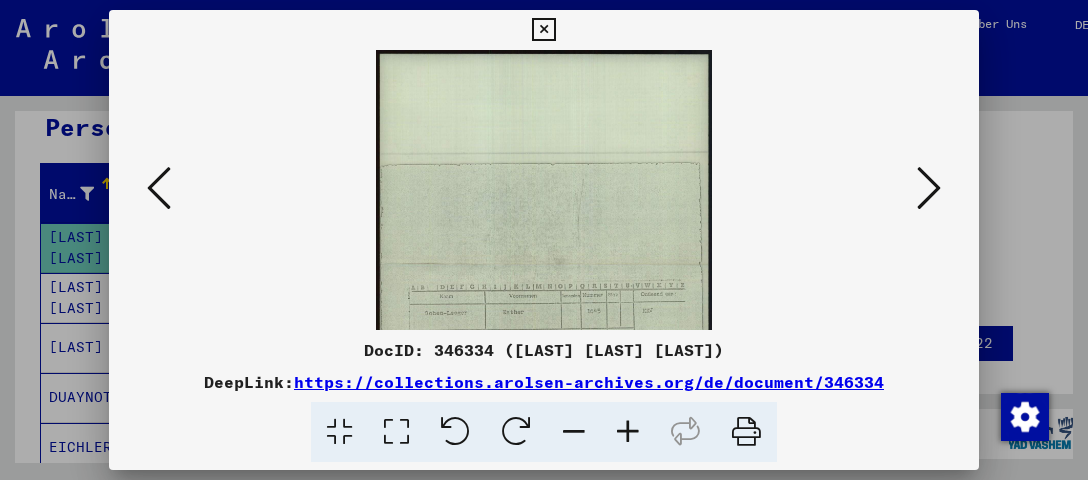 click at bounding box center [628, 432] 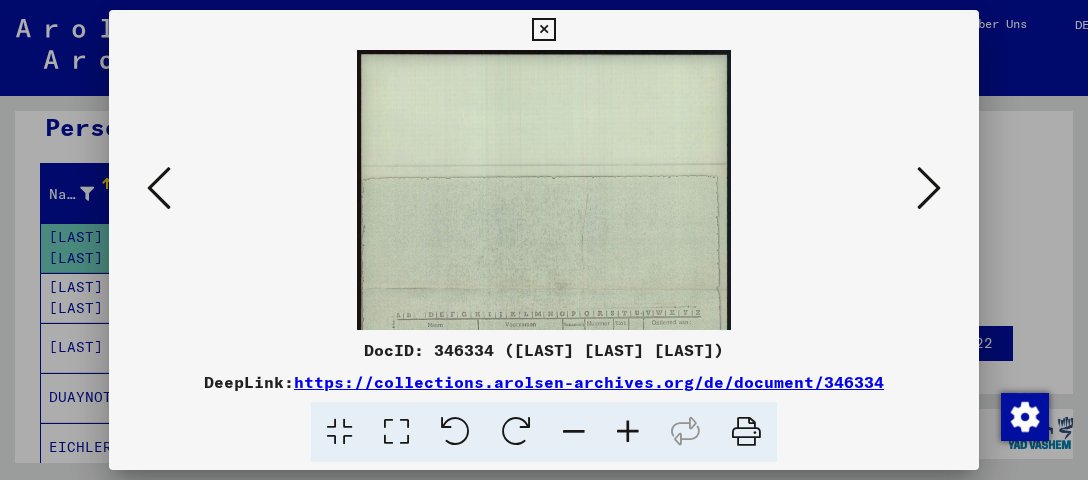 scroll, scrollTop: 104, scrollLeft: 0, axis: vertical 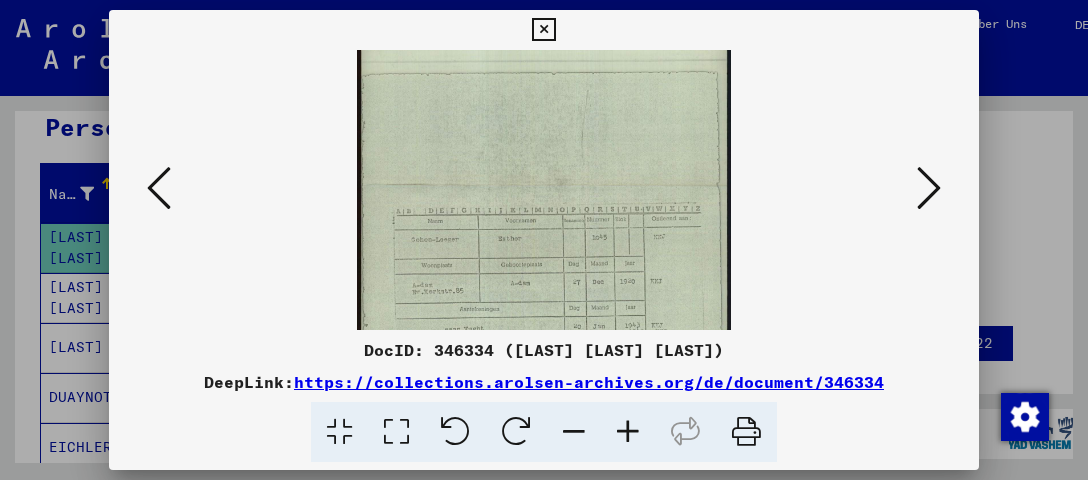 drag, startPoint x: 603, startPoint y: 235, endPoint x: 596, endPoint y: 131, distance: 104.23531 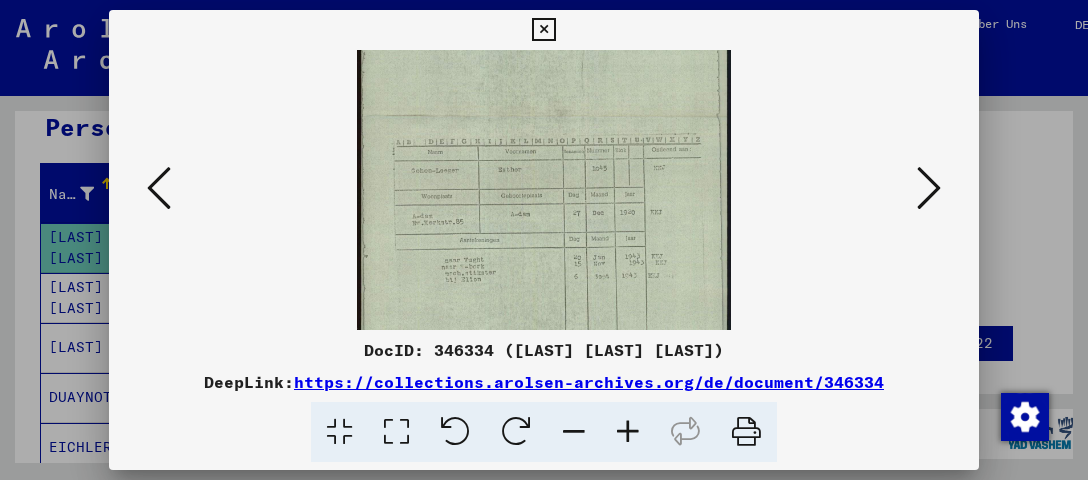 scroll, scrollTop: 200, scrollLeft: 0, axis: vertical 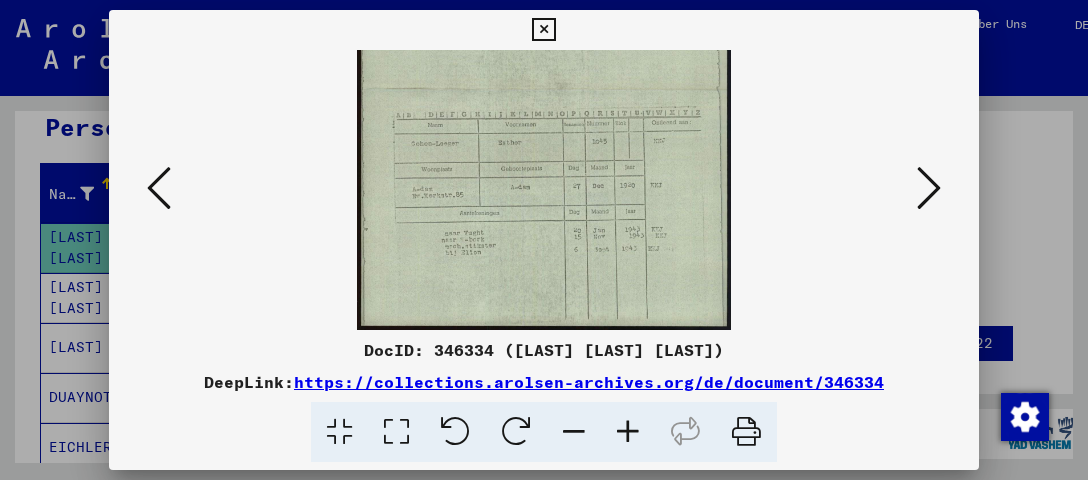 drag, startPoint x: 695, startPoint y: 287, endPoint x: 664, endPoint y: 184, distance: 107.563934 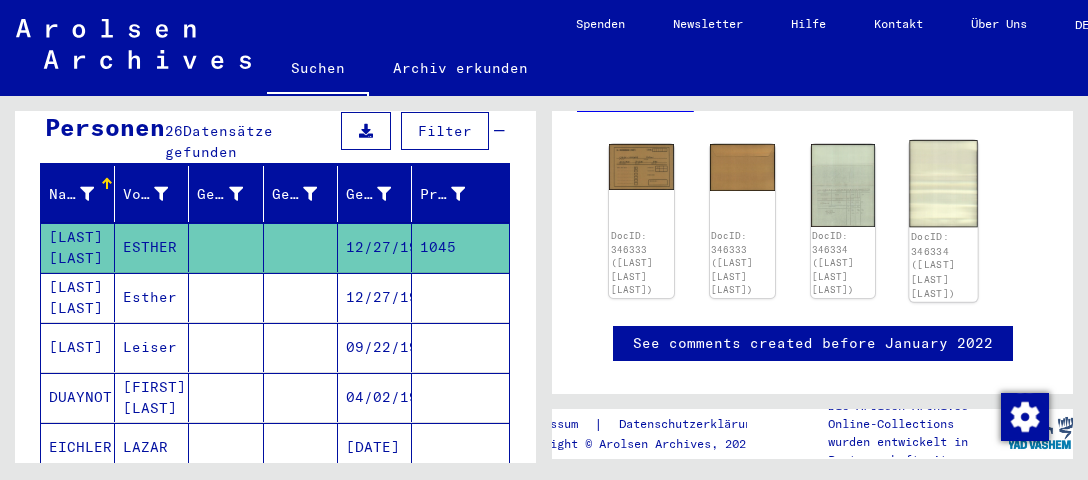 click 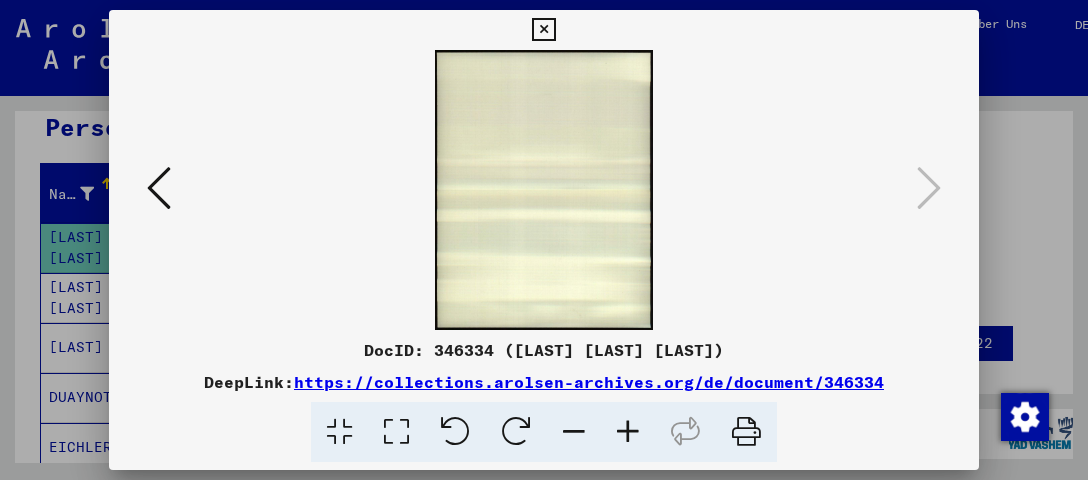 click at bounding box center [543, 30] 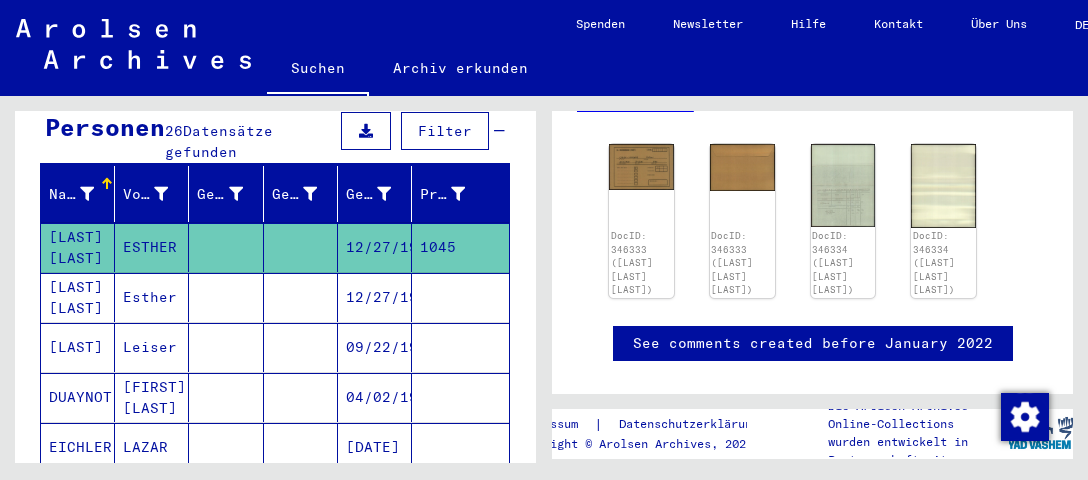 click on "[LAST] [LAST]" at bounding box center (78, 347) 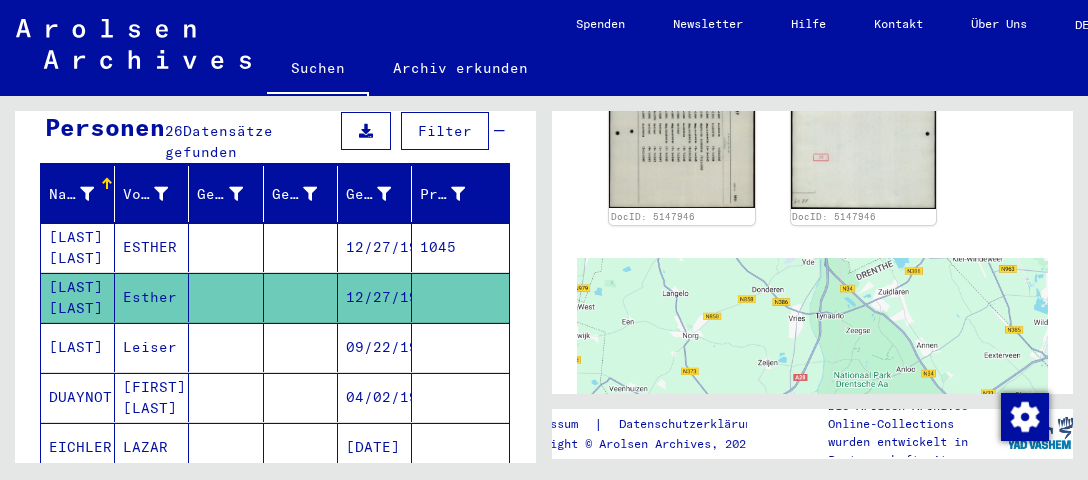 scroll, scrollTop: 316, scrollLeft: 0, axis: vertical 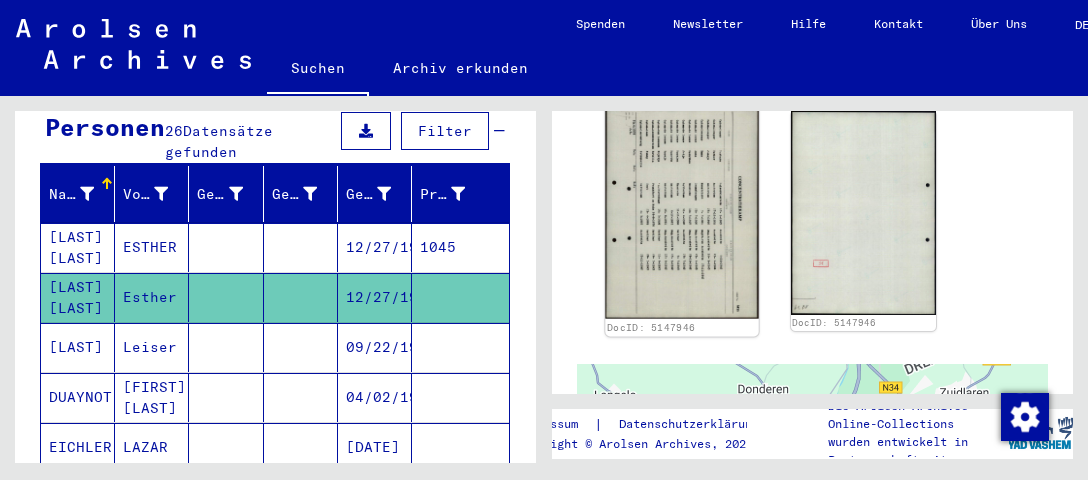 click 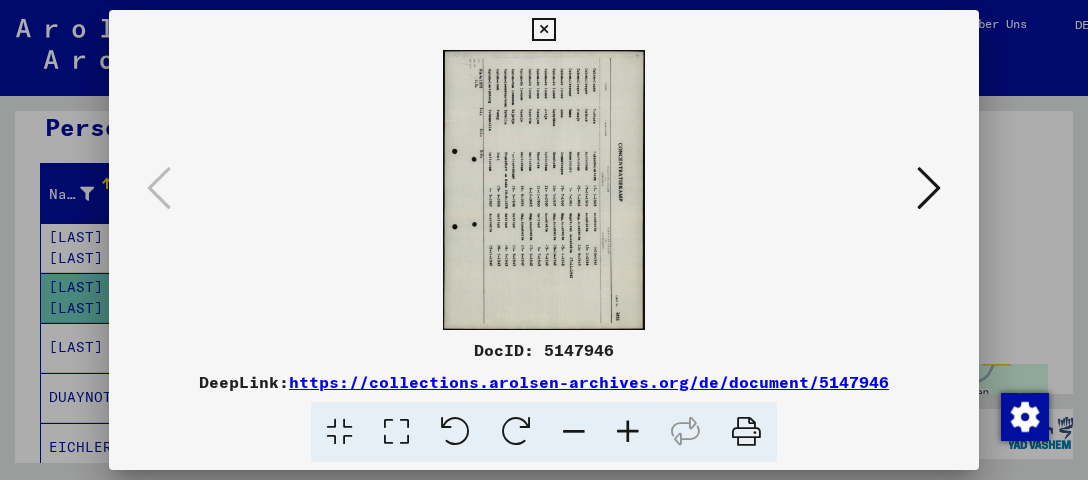 click at bounding box center [455, 432] 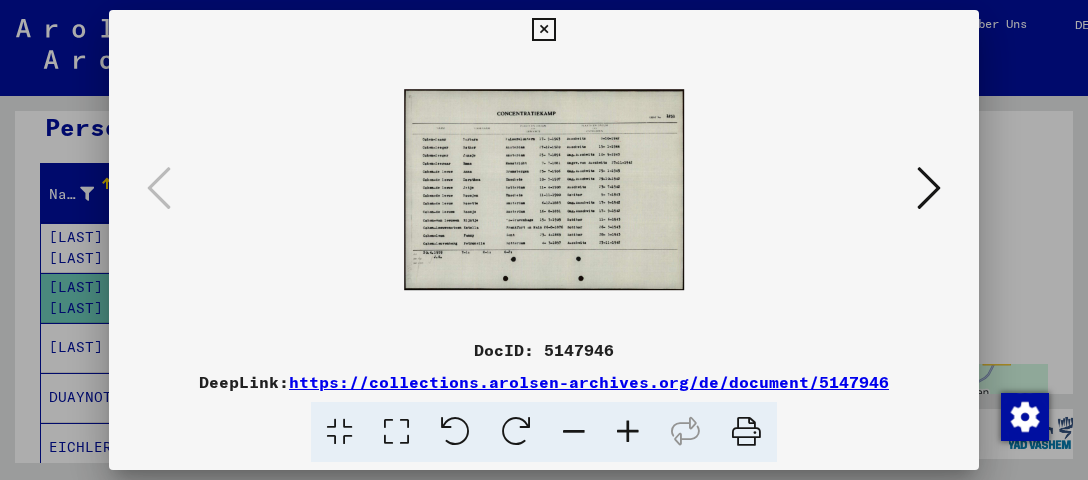 click at bounding box center (628, 432) 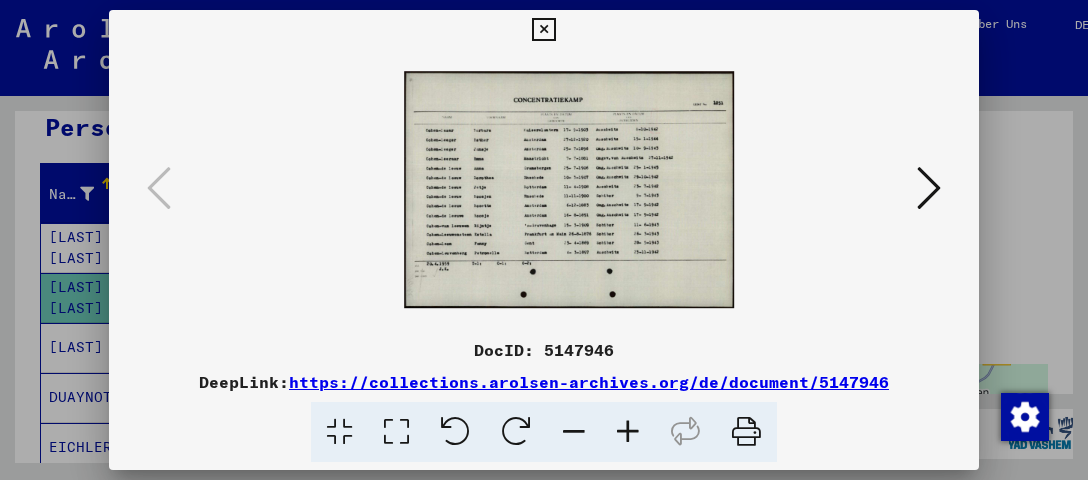 click at bounding box center (628, 432) 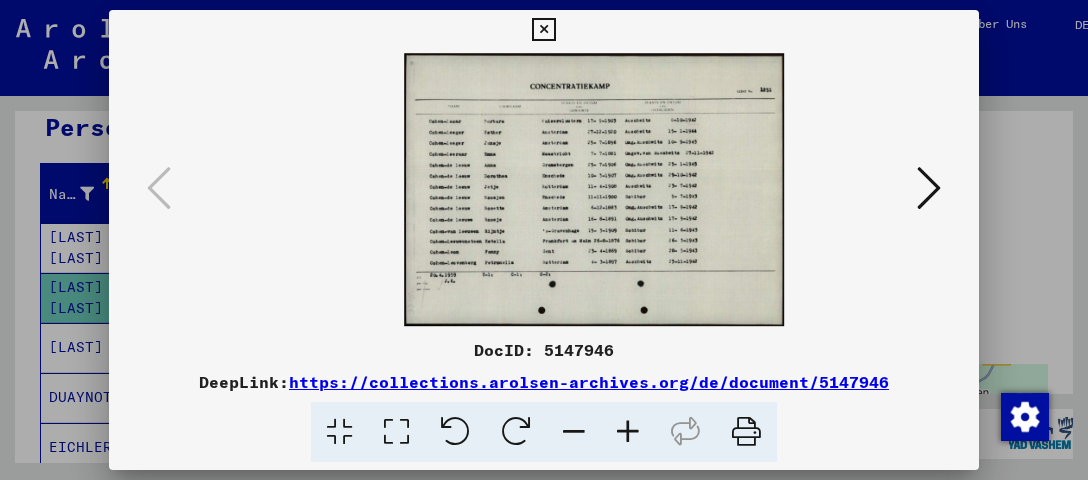 click at bounding box center [628, 432] 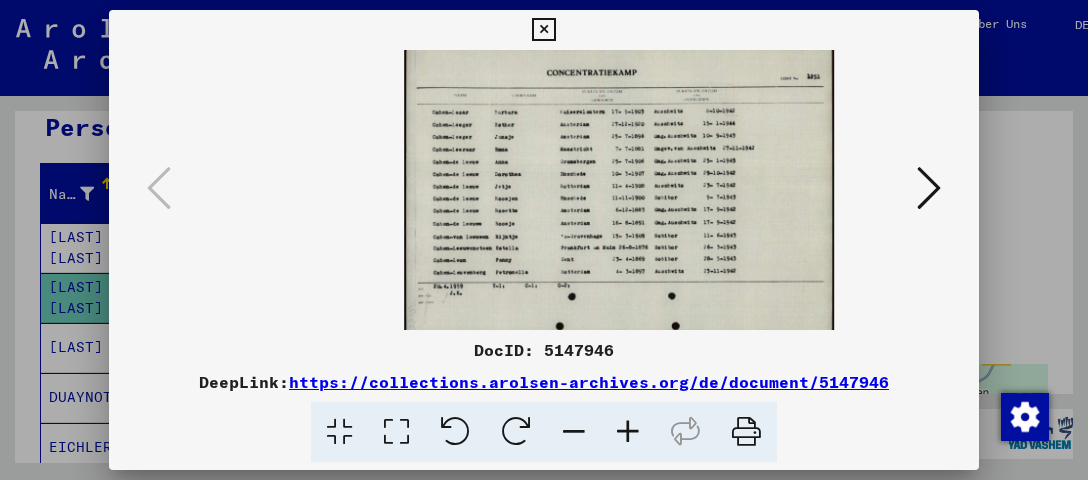 click at bounding box center (628, 432) 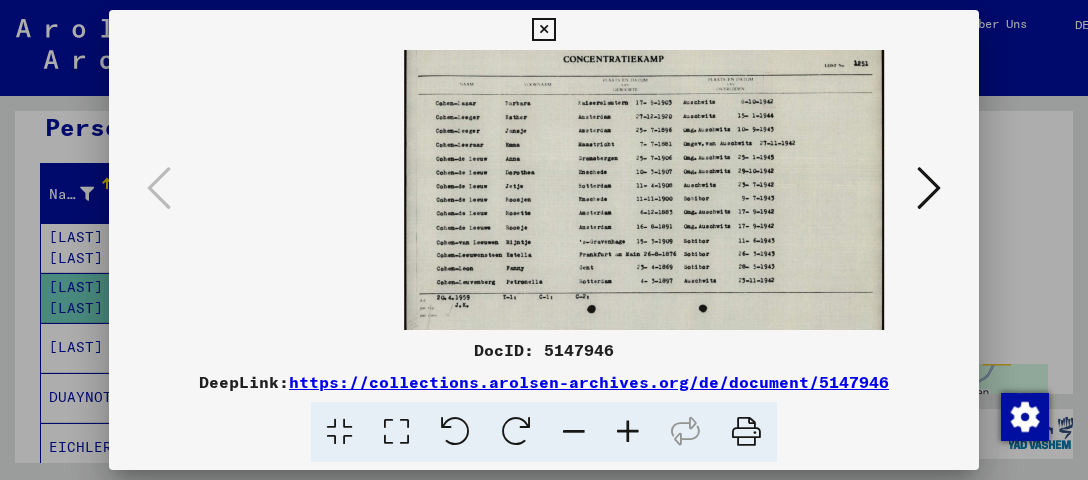 click at bounding box center [543, 30] 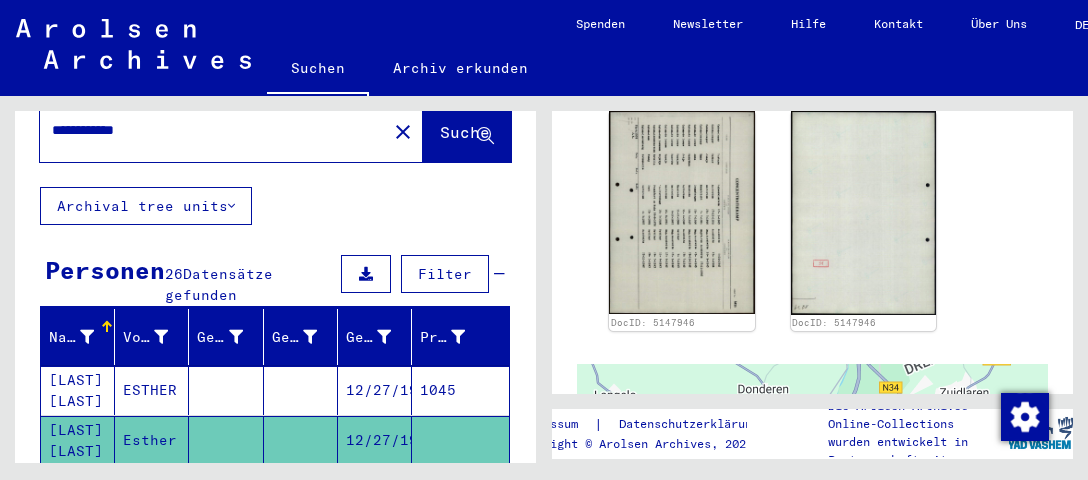 scroll, scrollTop: 0, scrollLeft: 0, axis: both 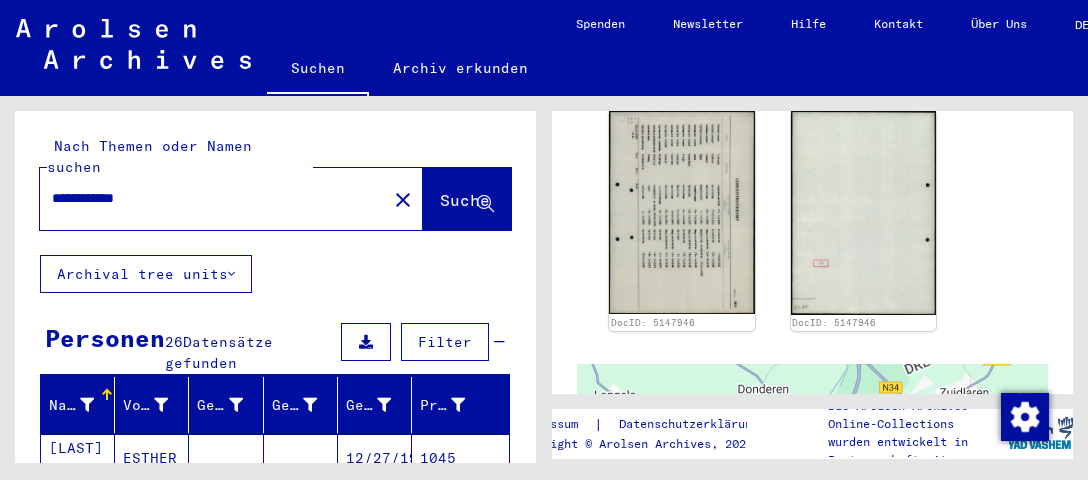 drag, startPoint x: 158, startPoint y: 178, endPoint x: 0, endPoint y: 167, distance: 158.38245 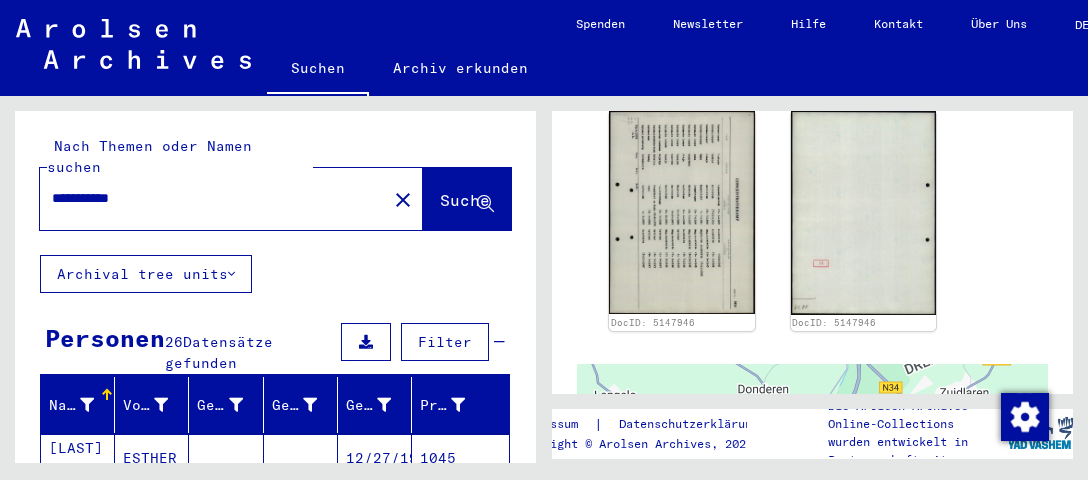 click on "Suche" 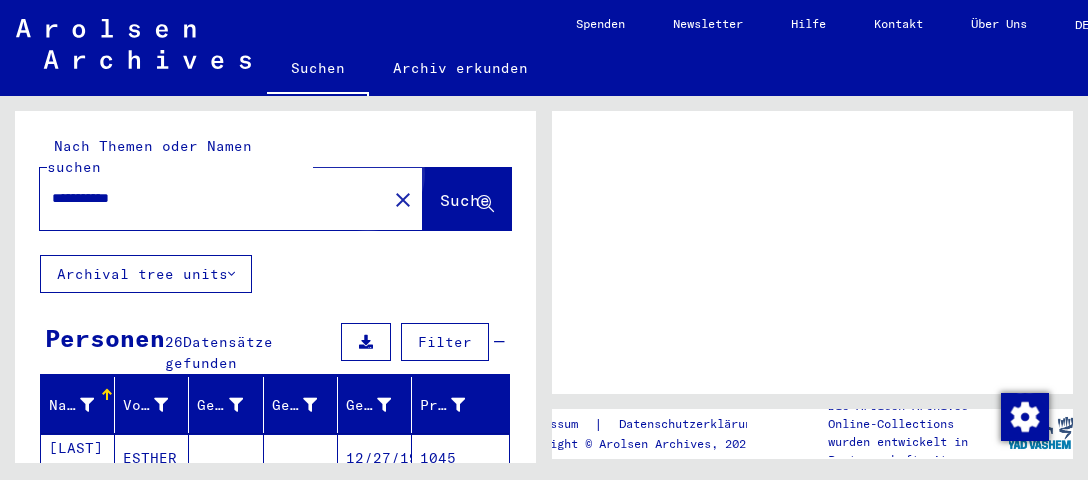 scroll, scrollTop: 0, scrollLeft: 0, axis: both 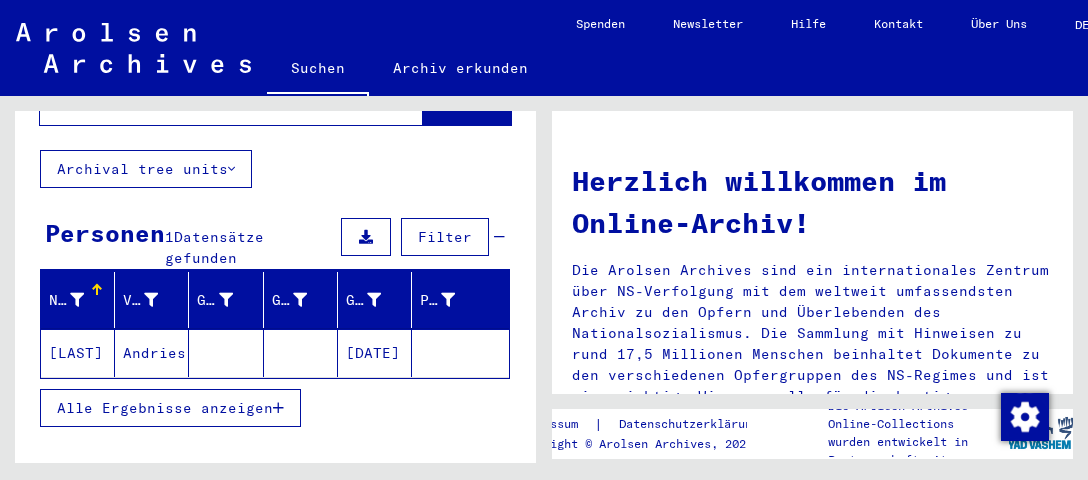 click on "[LAST]" 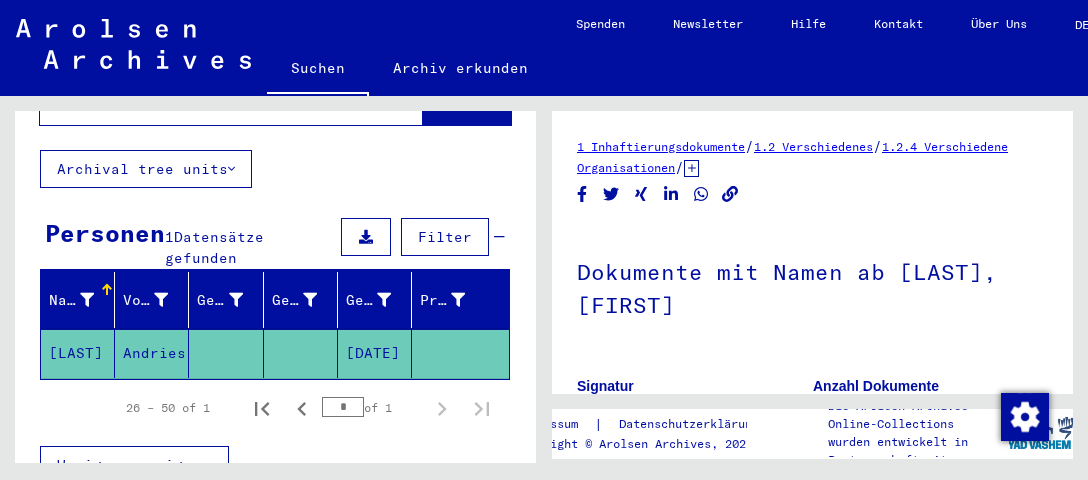 scroll, scrollTop: 211, scrollLeft: 0, axis: vertical 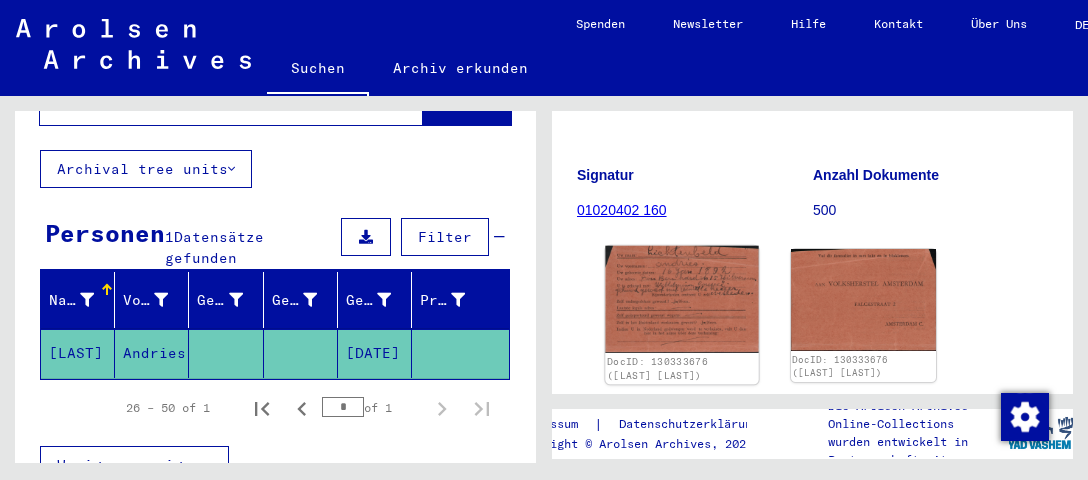 click 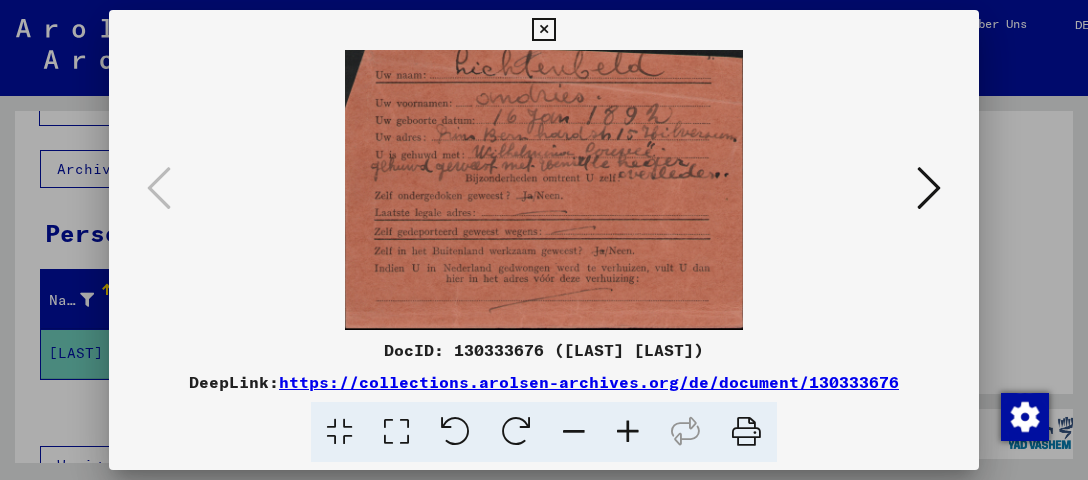 click at bounding box center (929, 188) 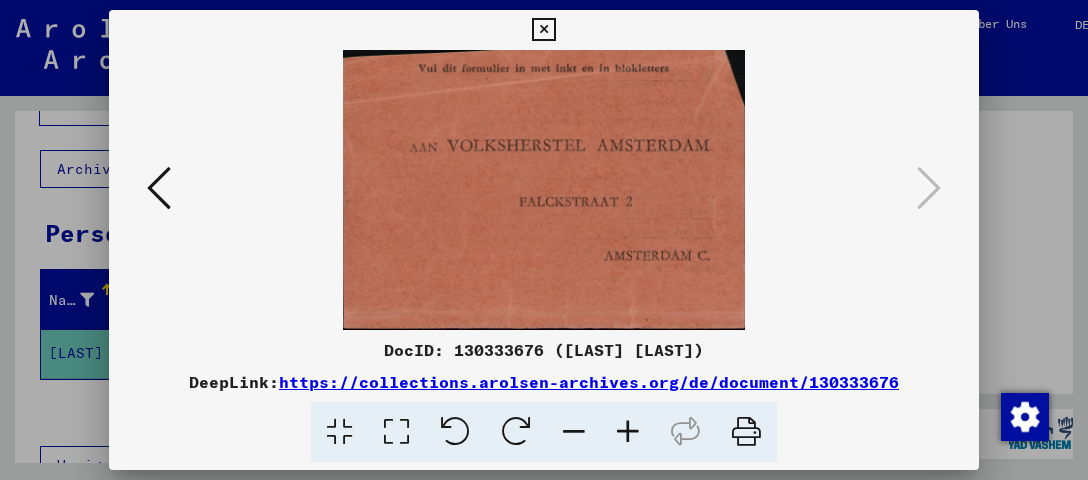 click at bounding box center [543, 30] 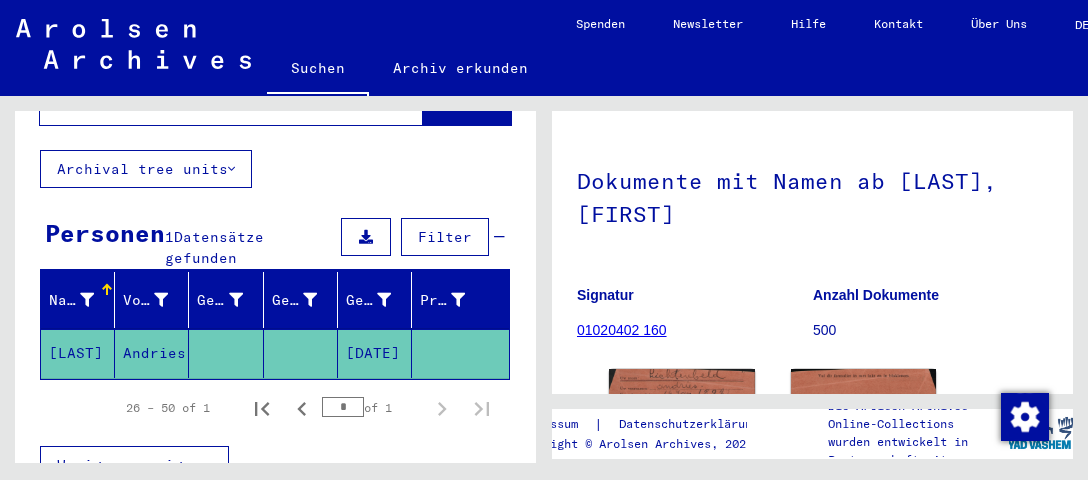 scroll, scrollTop: 211, scrollLeft: 0, axis: vertical 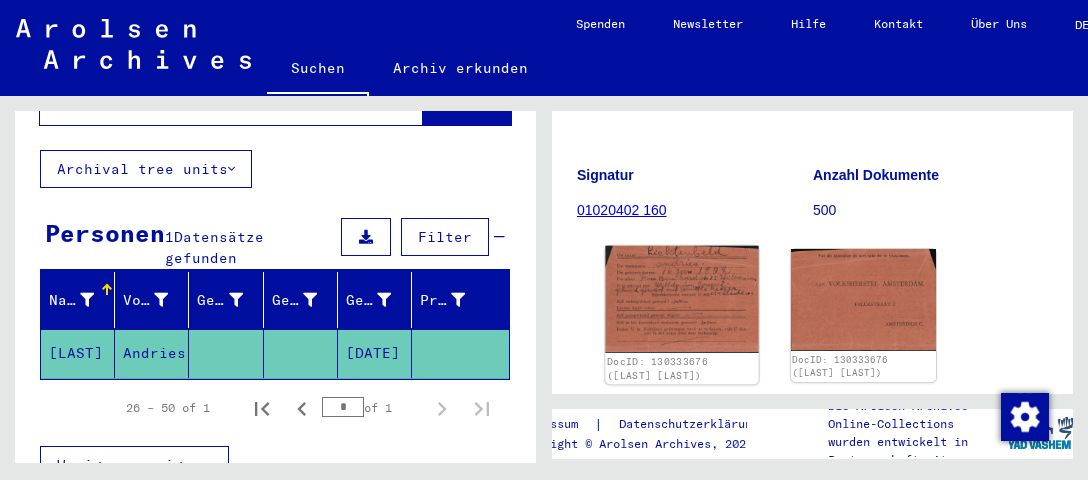 click 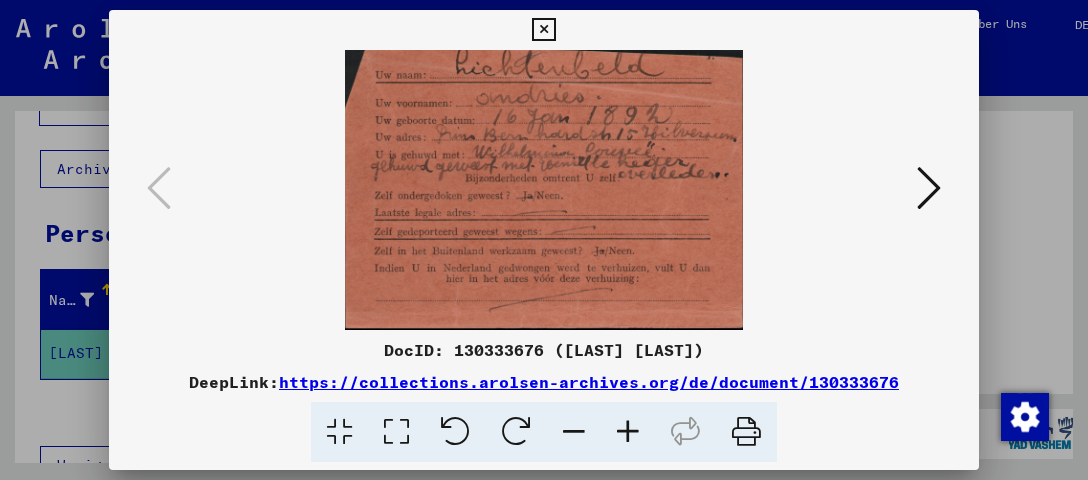 click at bounding box center (543, 30) 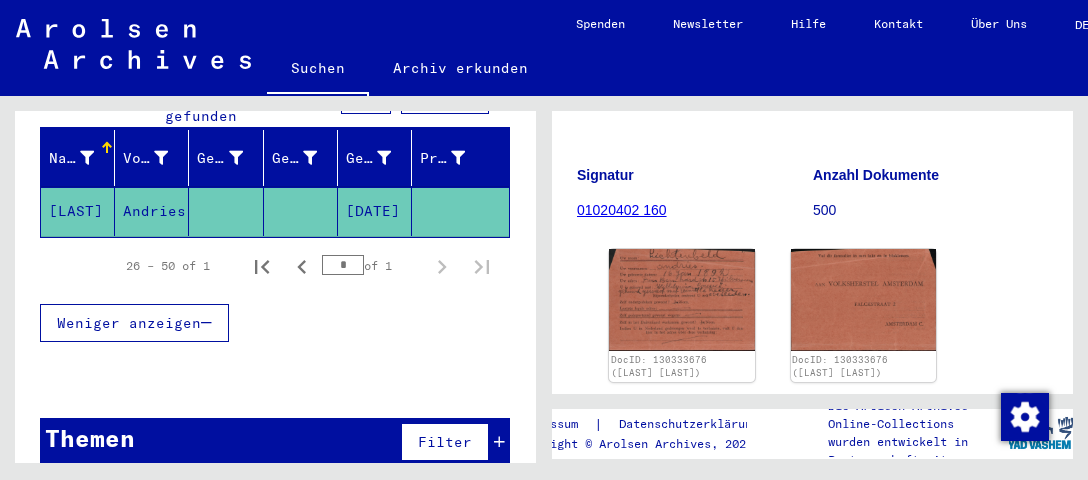 scroll, scrollTop: 0, scrollLeft: 0, axis: both 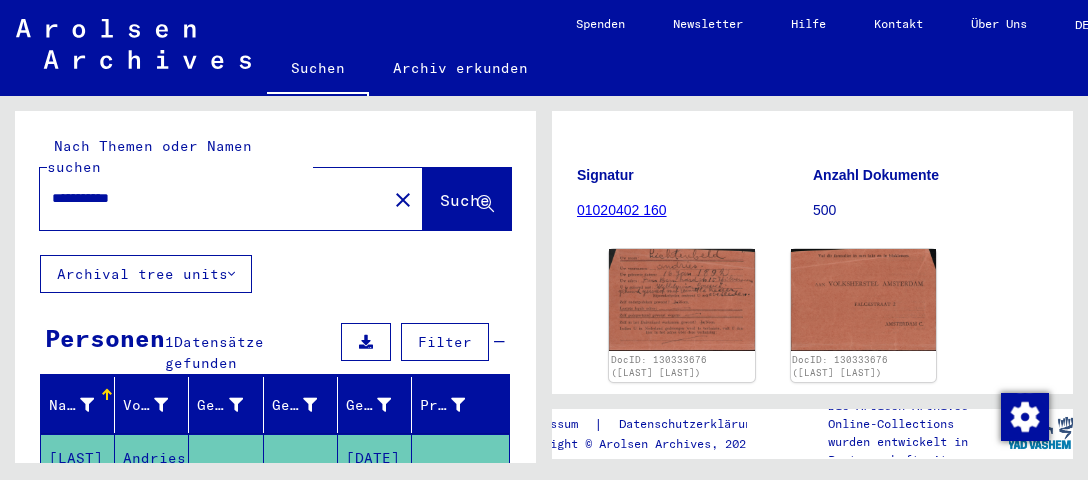 click on "**********" at bounding box center [213, 198] 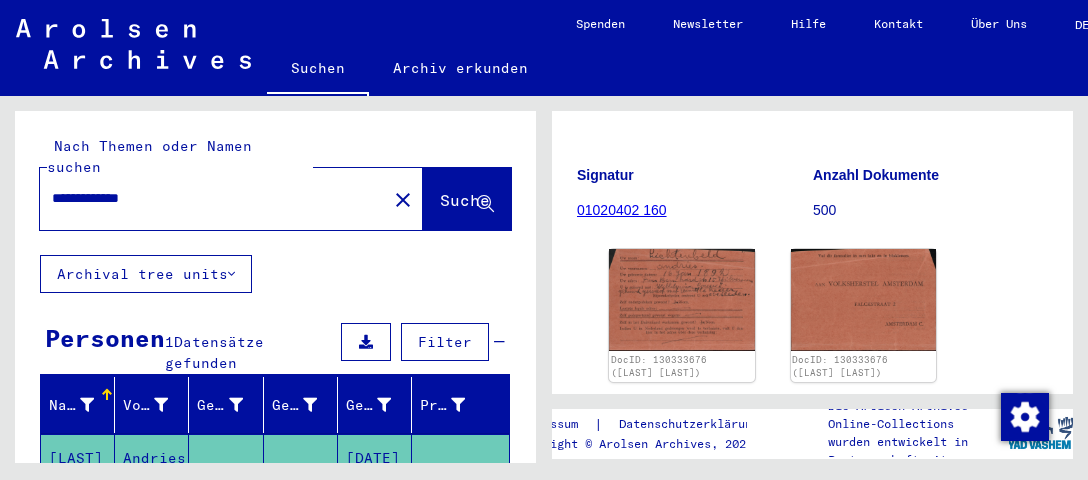 click on "Suche" 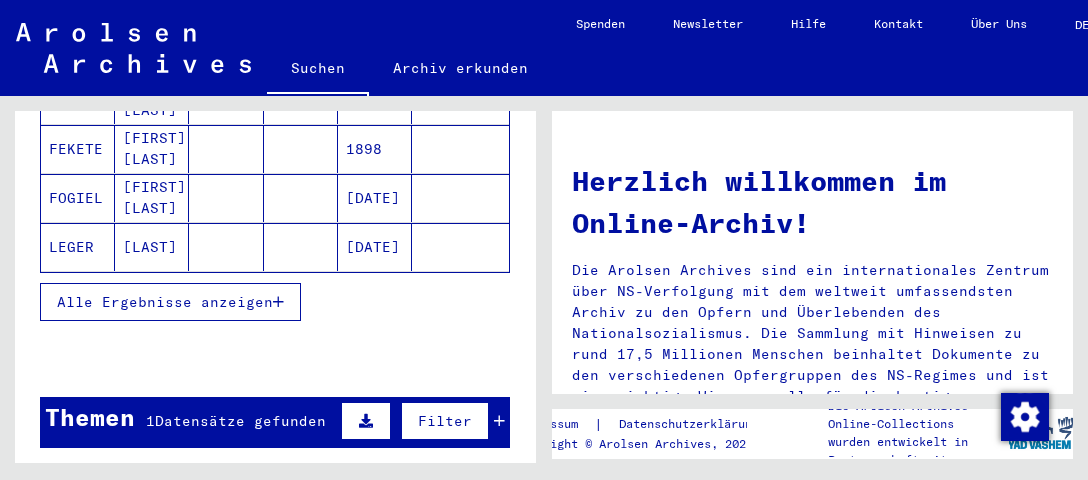 scroll, scrollTop: 422, scrollLeft: 0, axis: vertical 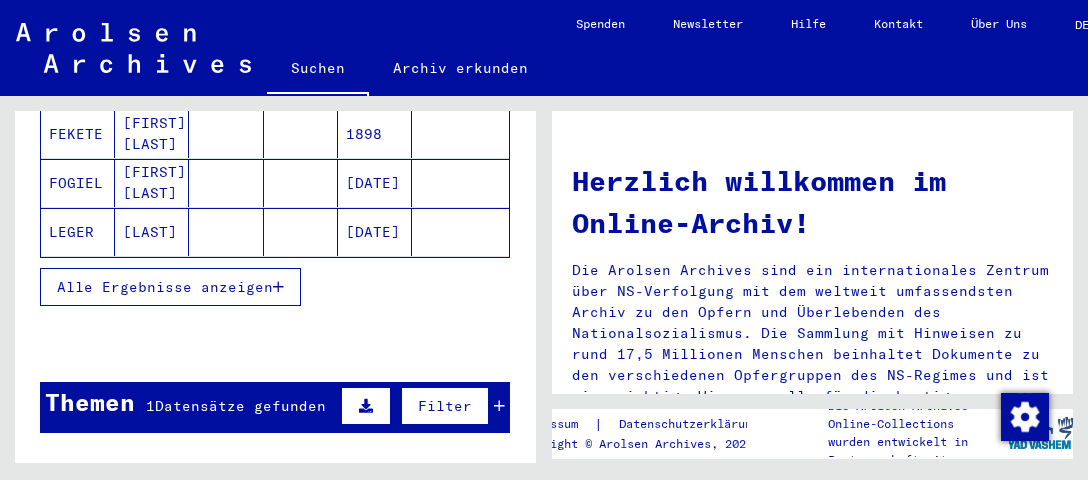 click on "LEGER" 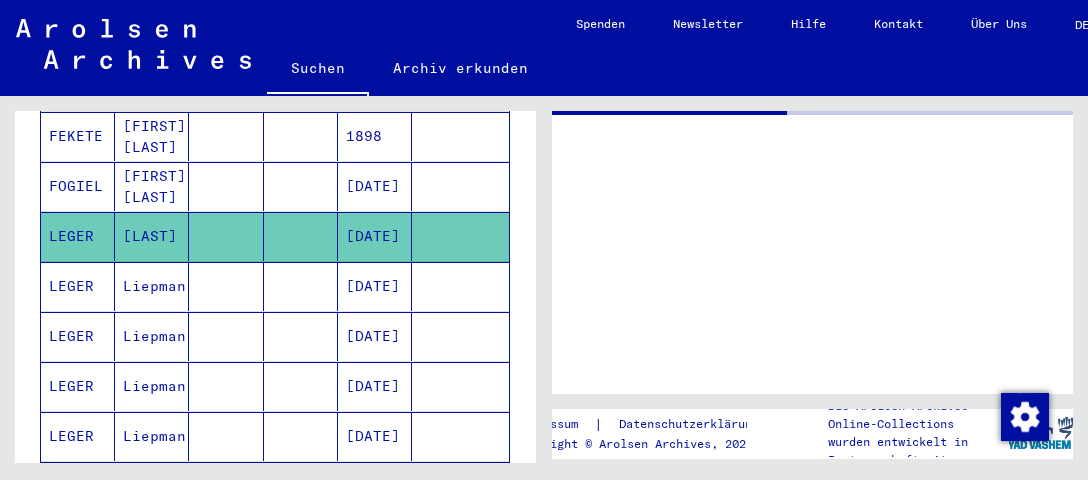 scroll, scrollTop: 423, scrollLeft: 0, axis: vertical 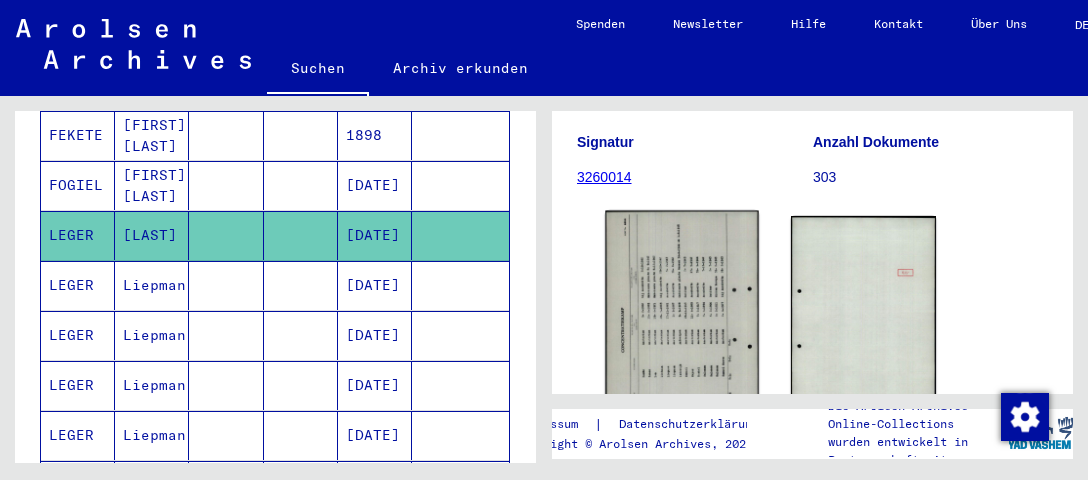 click 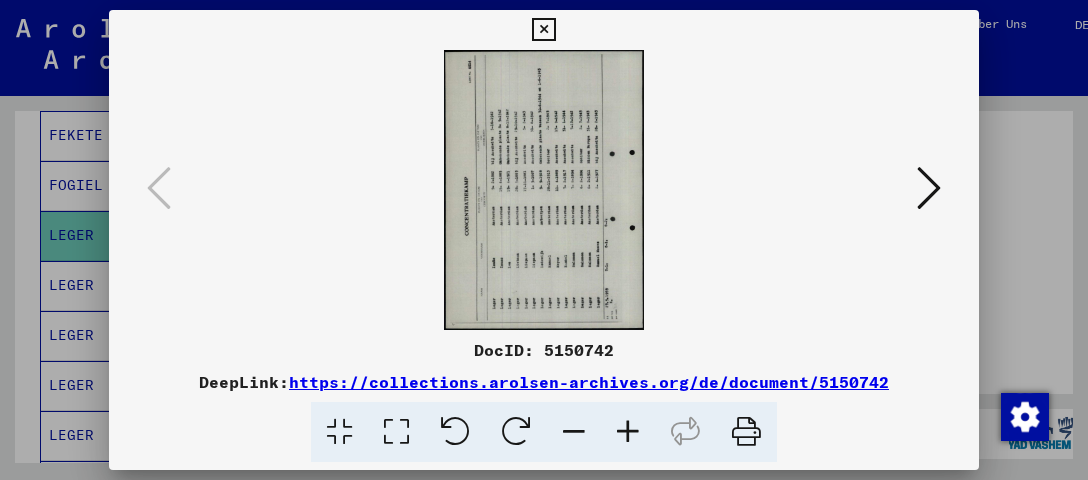 click at bounding box center [516, 432] 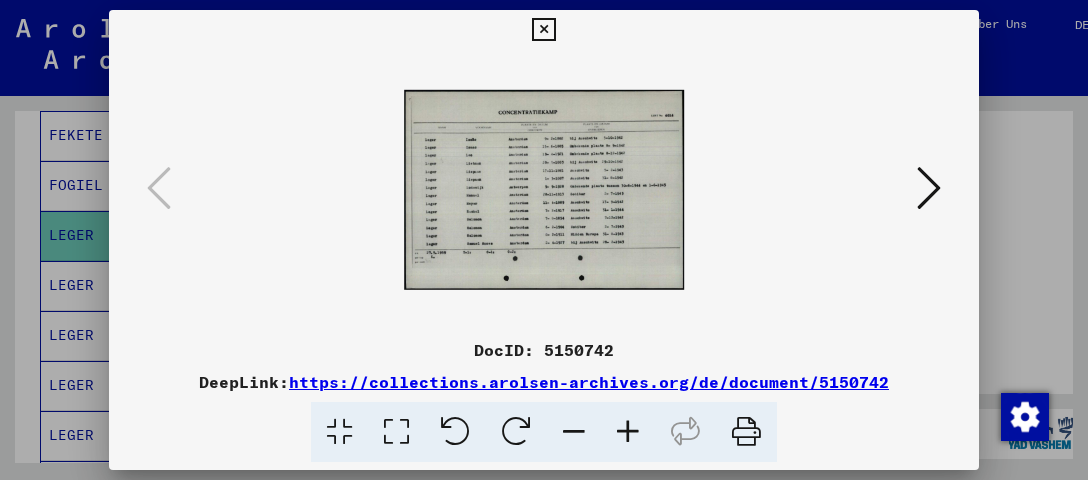 click at bounding box center (628, 432) 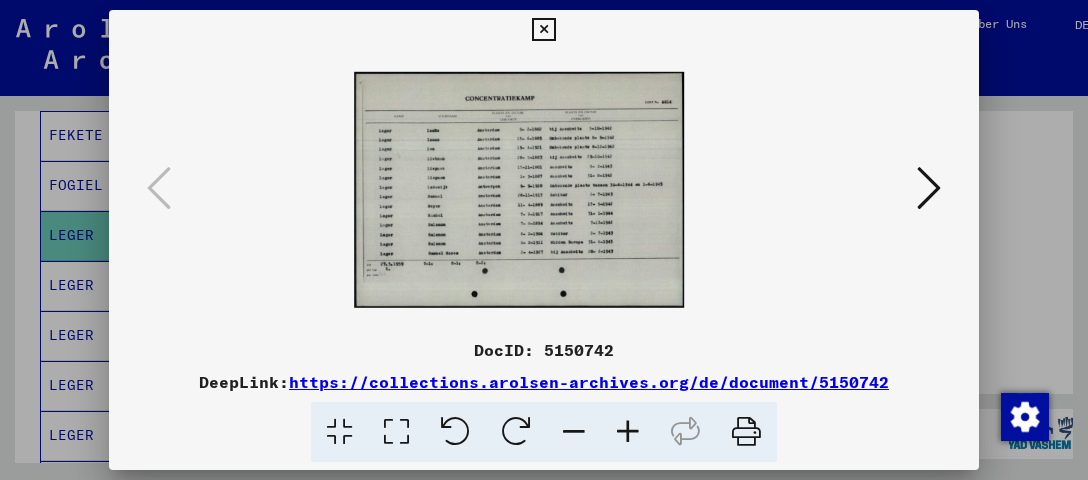 click at bounding box center (628, 432) 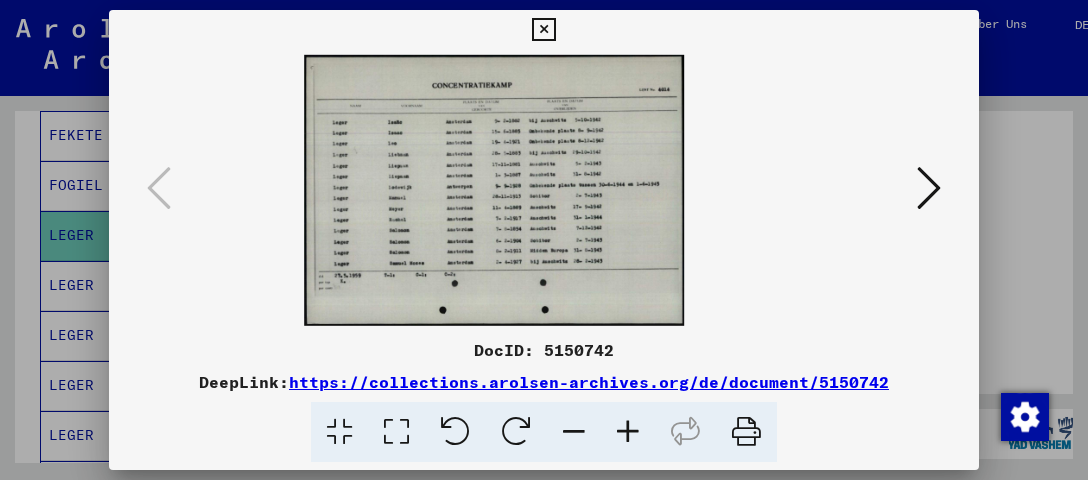 click at bounding box center (628, 432) 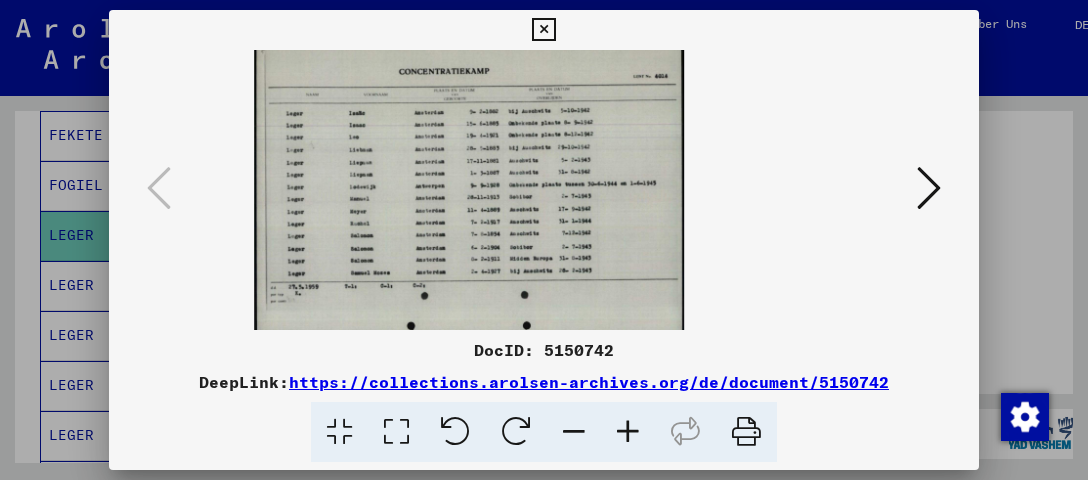 click at bounding box center (628, 432) 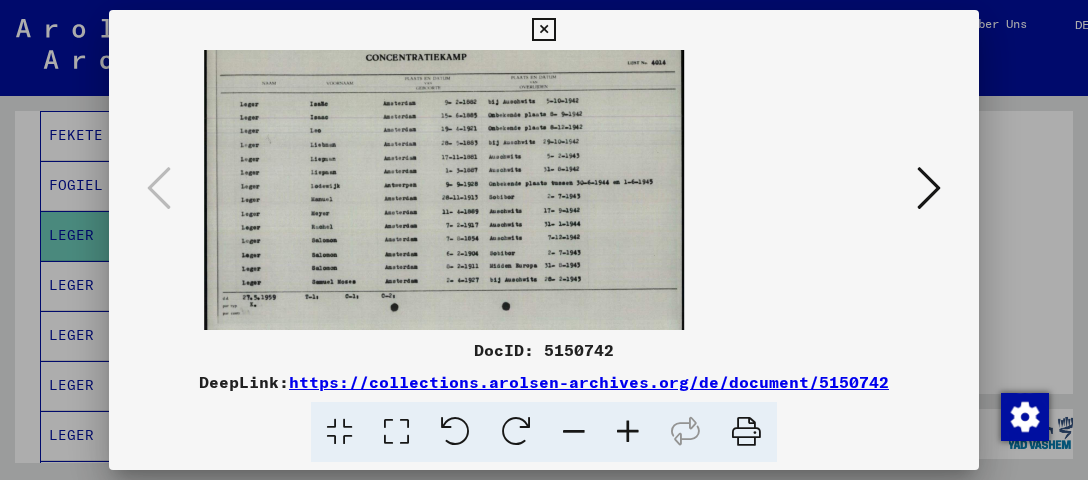 click at bounding box center [746, 432] 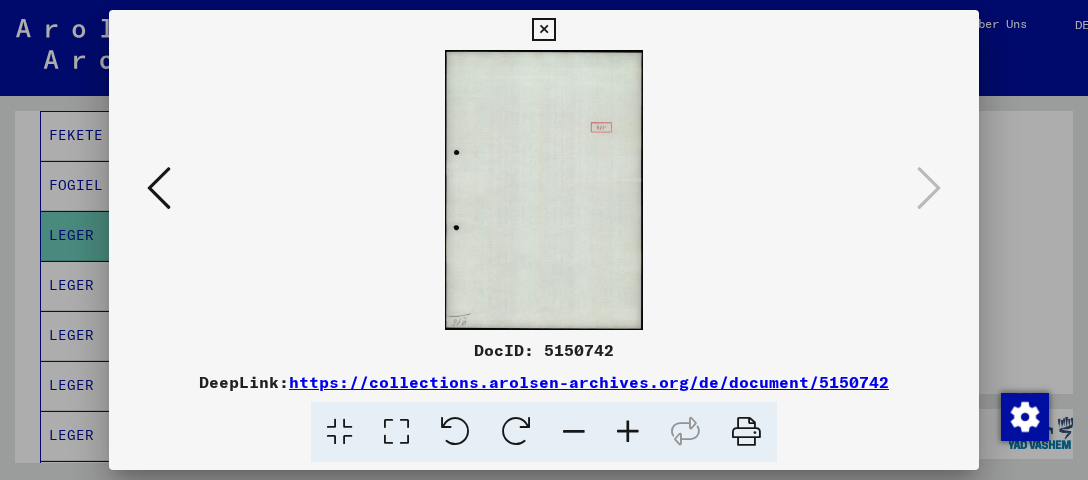 click at bounding box center (159, 188) 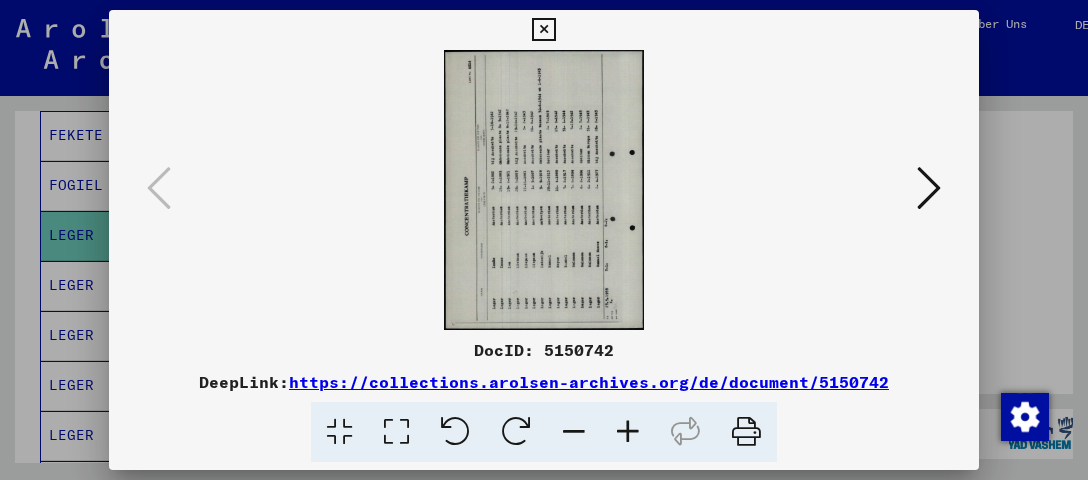 click at bounding box center (543, 30) 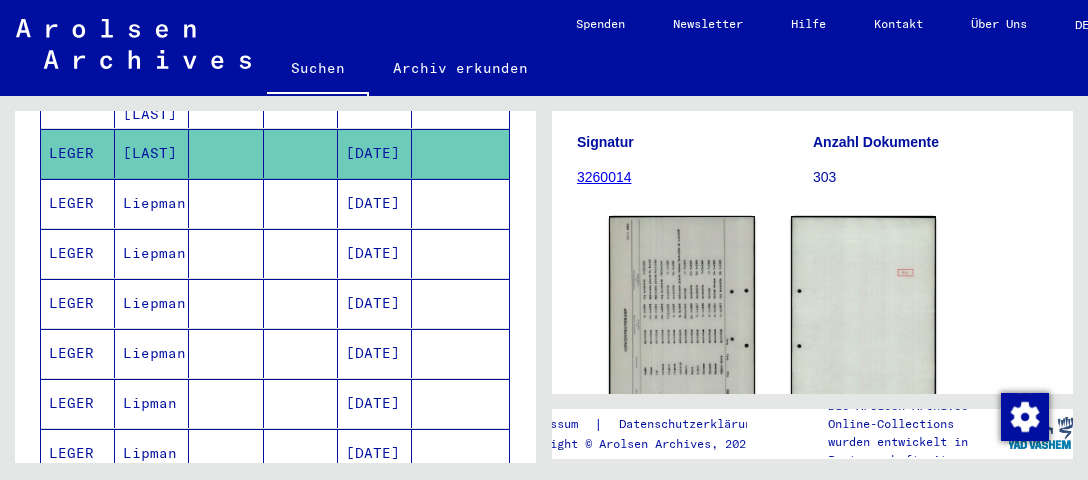 scroll, scrollTop: 634, scrollLeft: 0, axis: vertical 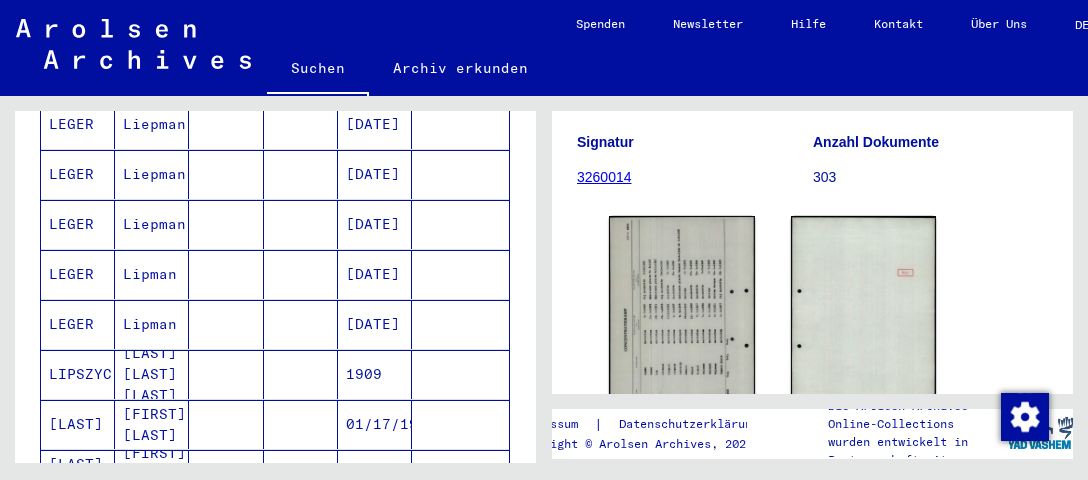 click on "LEGER" at bounding box center [78, 374] 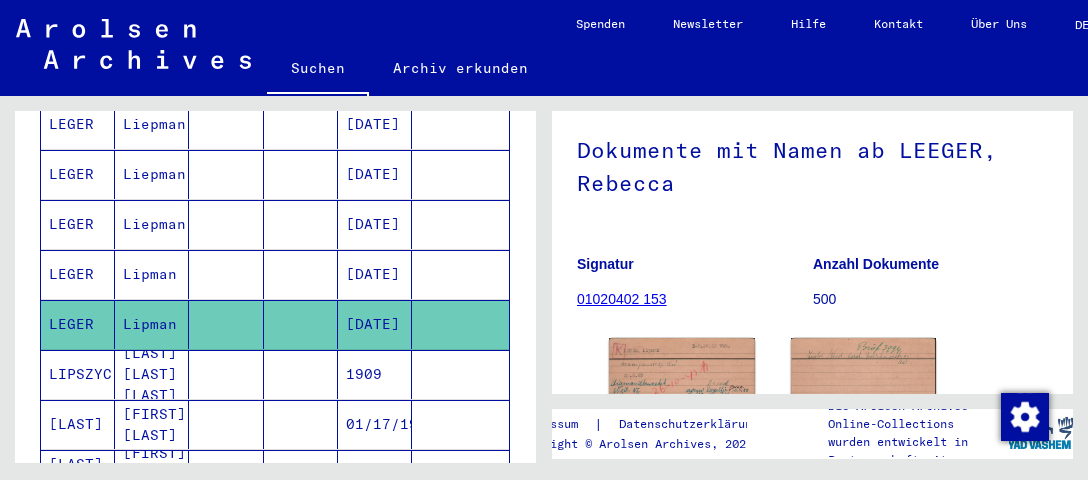 scroll, scrollTop: 211, scrollLeft: 0, axis: vertical 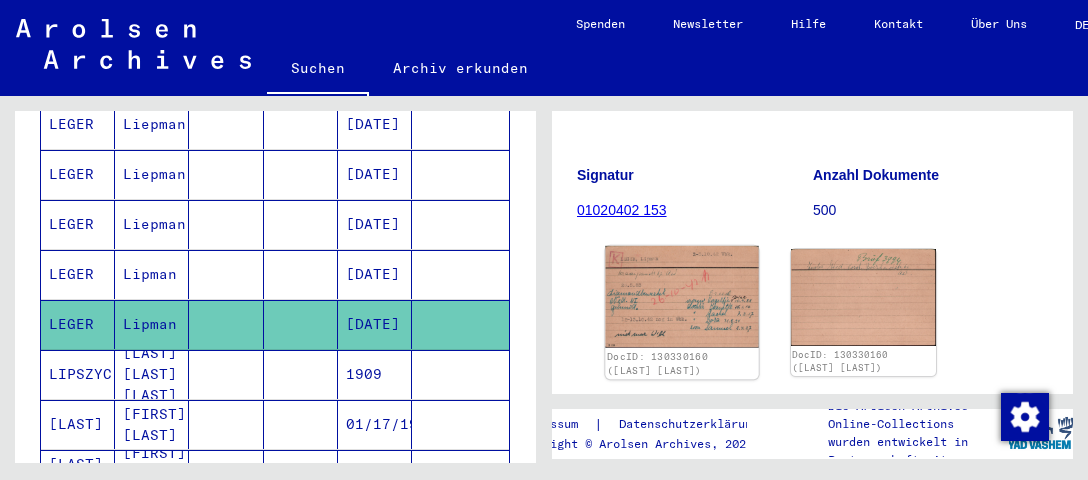 click 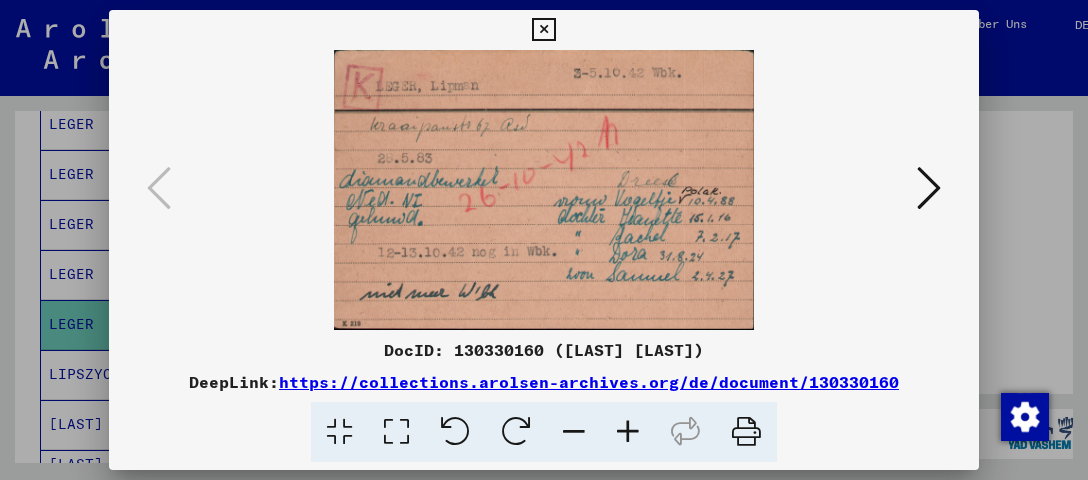click at bounding box center [746, 432] 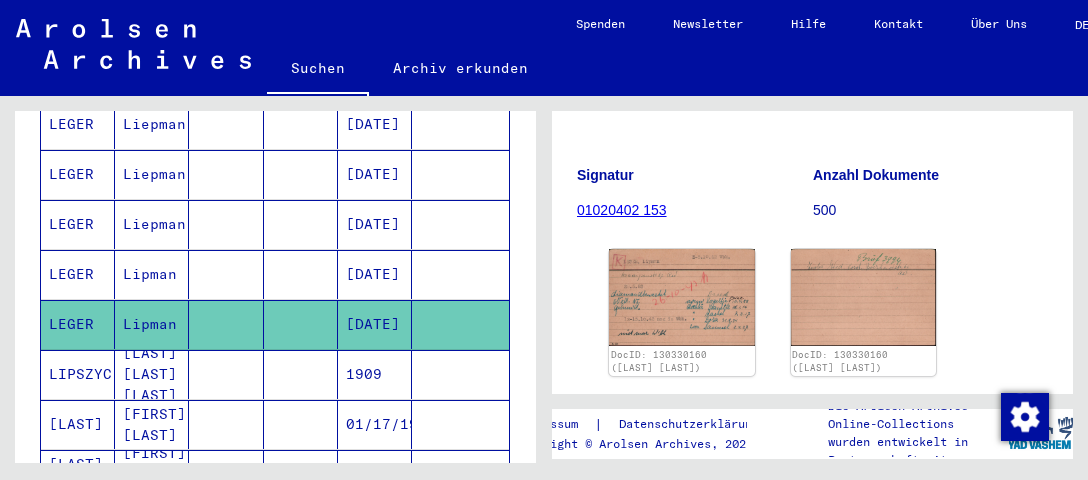 click on "LEGER" at bounding box center [78, 324] 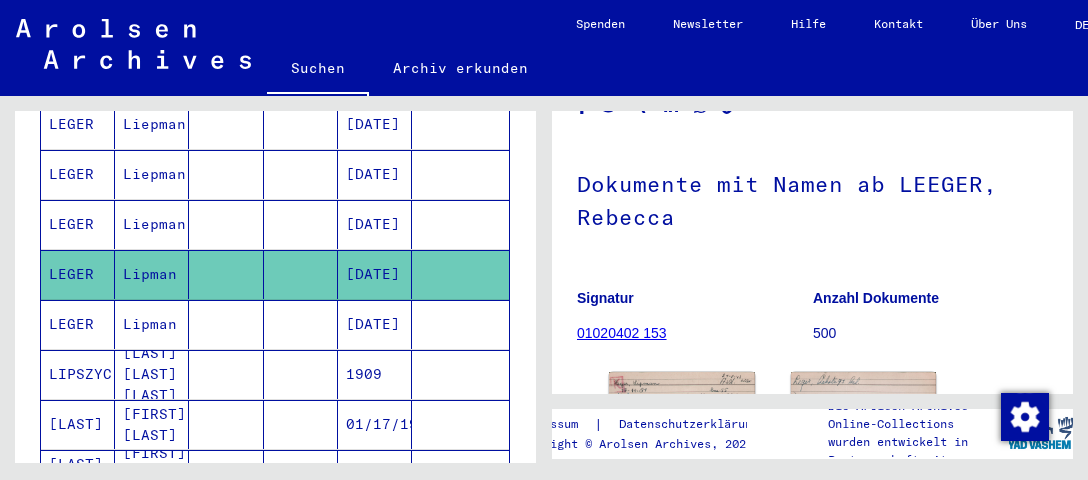 scroll, scrollTop: 211, scrollLeft: 0, axis: vertical 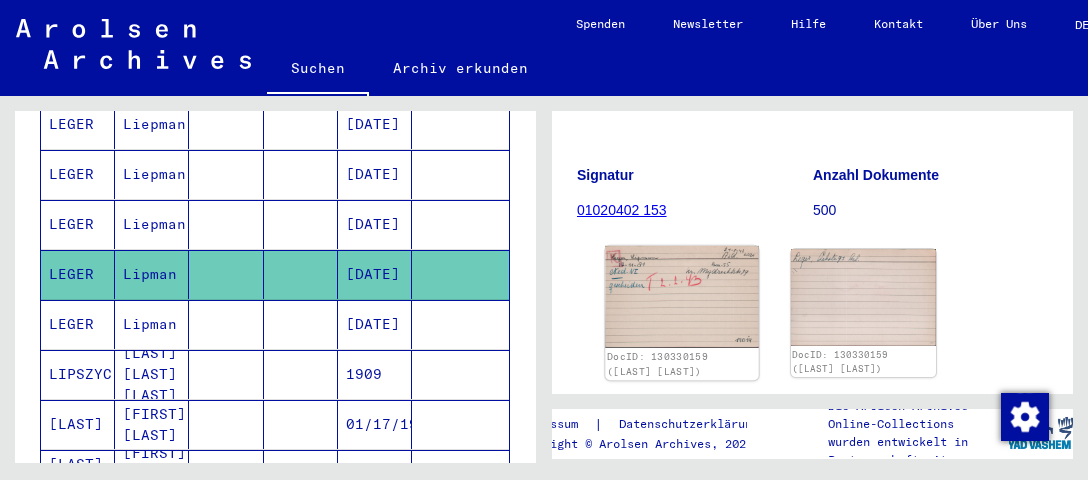click 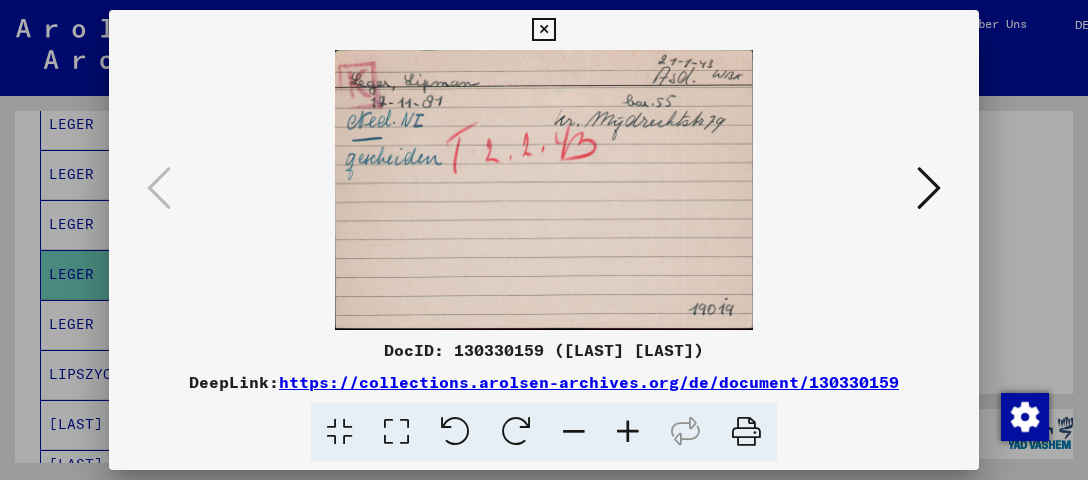 click at bounding box center [929, 188] 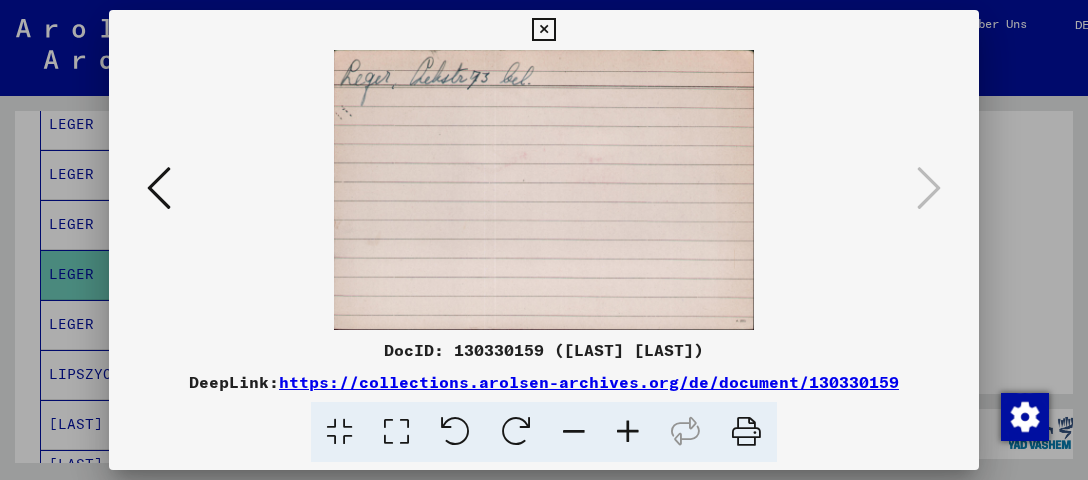 click at bounding box center (159, 188) 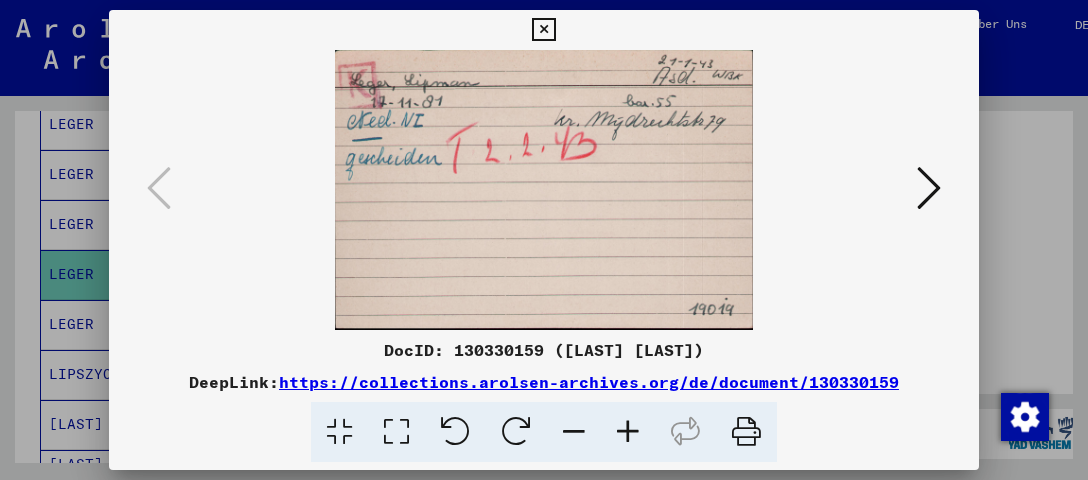 click at bounding box center (746, 432) 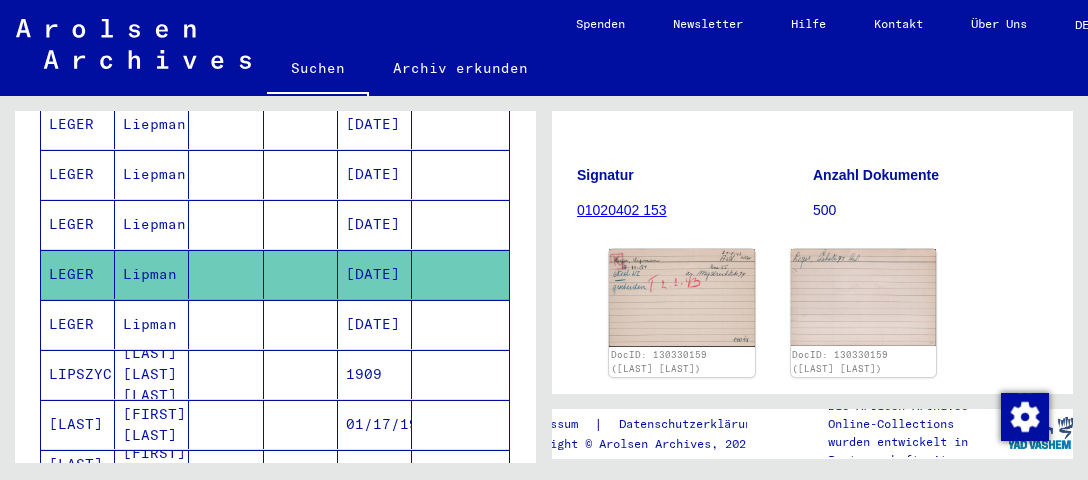 click on "LEGER" at bounding box center [78, 274] 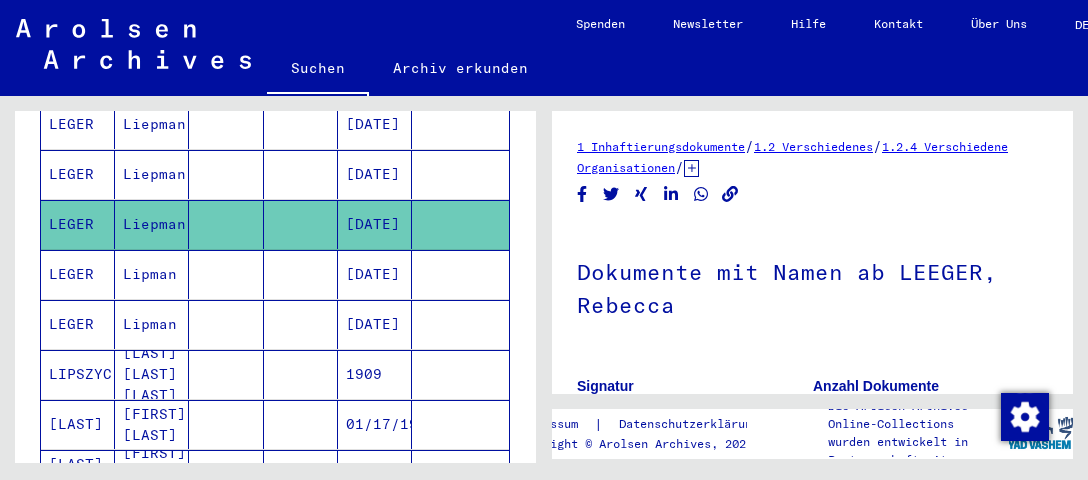 scroll, scrollTop: 211, scrollLeft: 0, axis: vertical 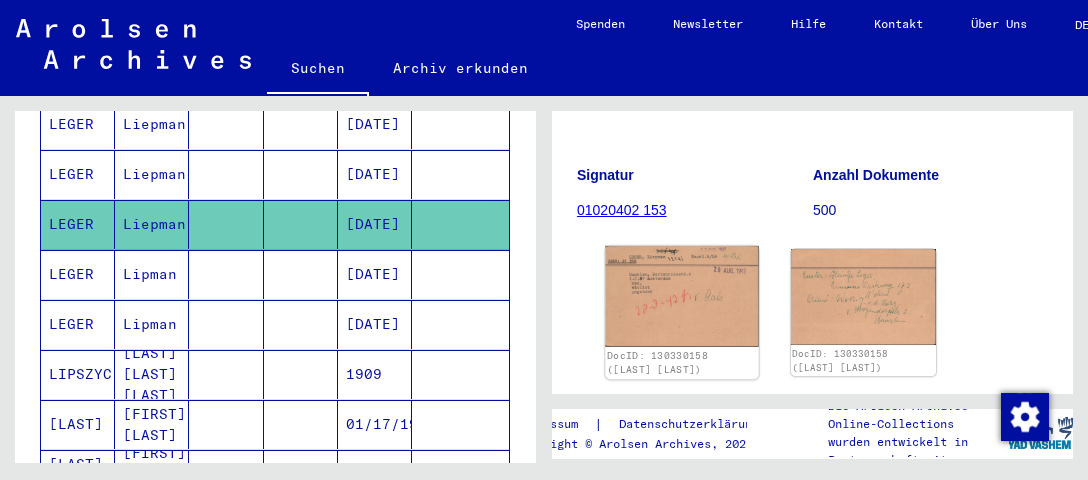 click 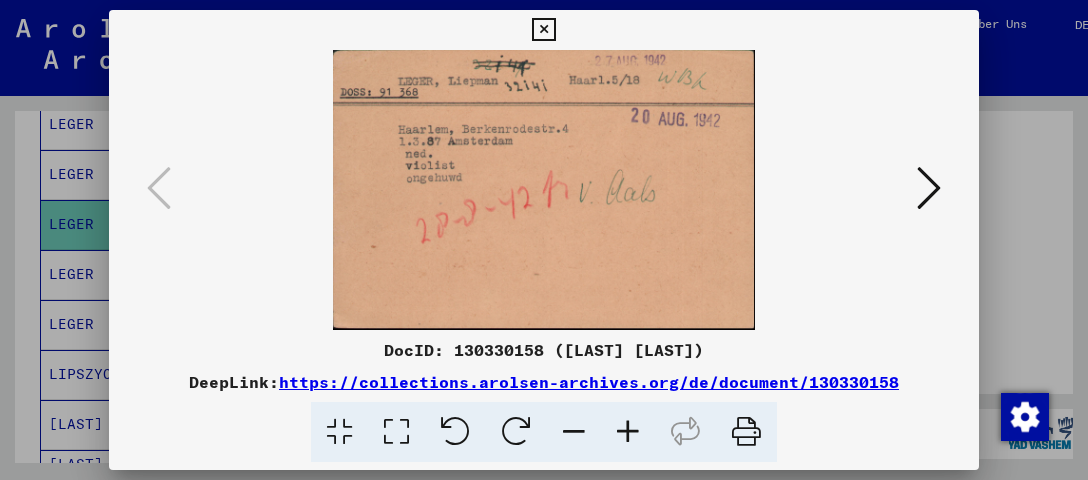 click at bounding box center (929, 188) 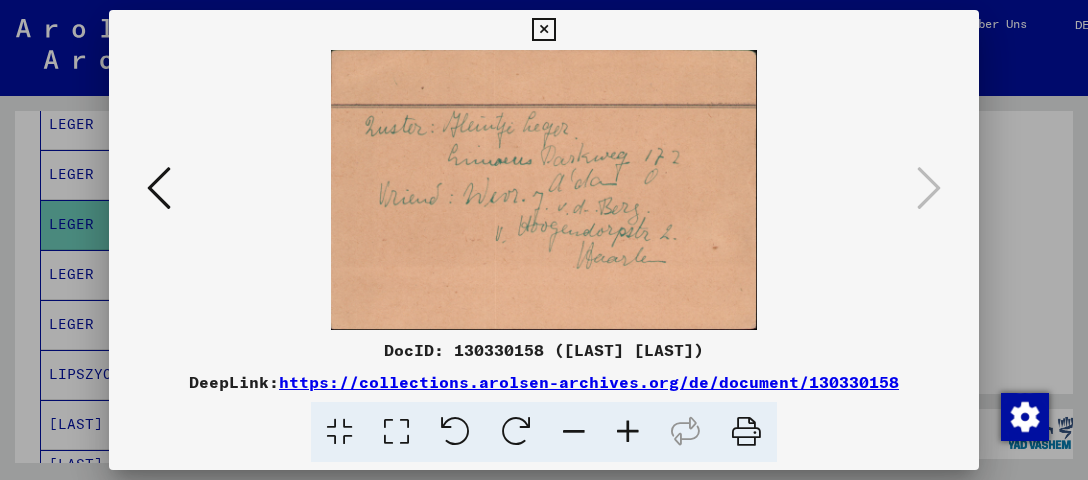 click at bounding box center (159, 188) 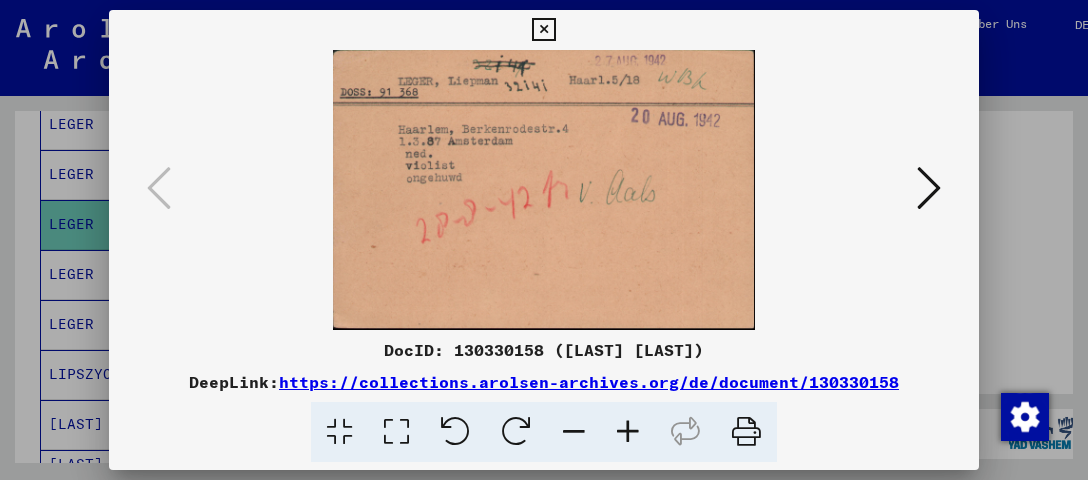 click at bounding box center (746, 432) 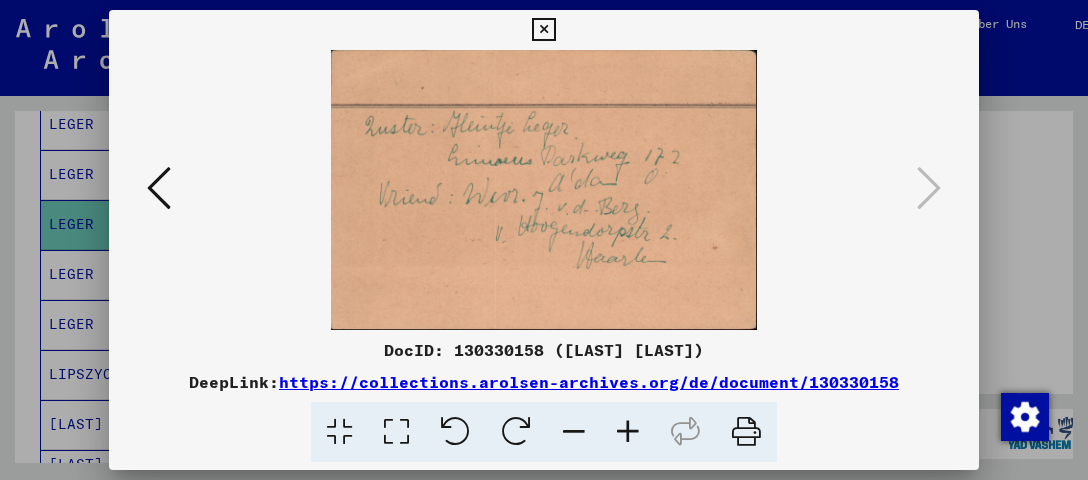 click at bounding box center (746, 432) 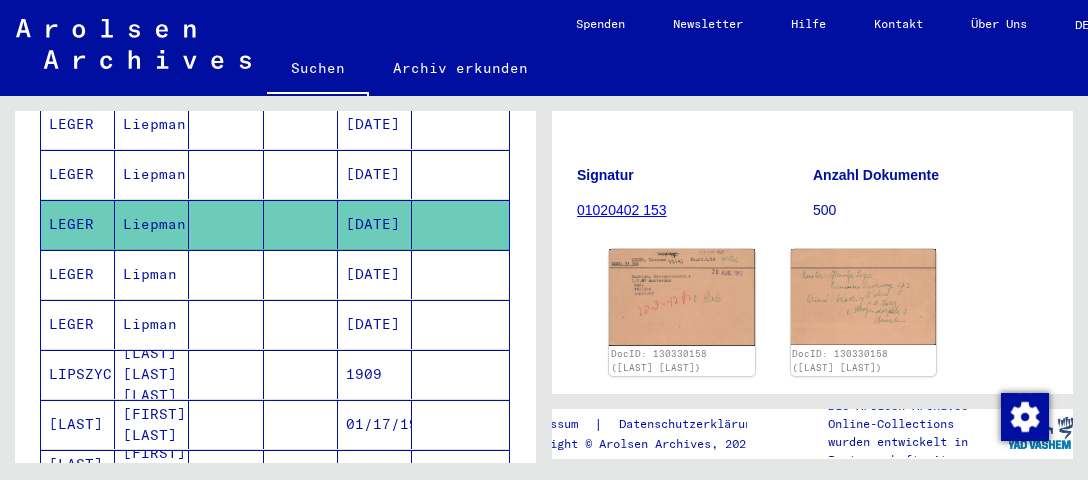 click on "LEGER" at bounding box center (78, 224) 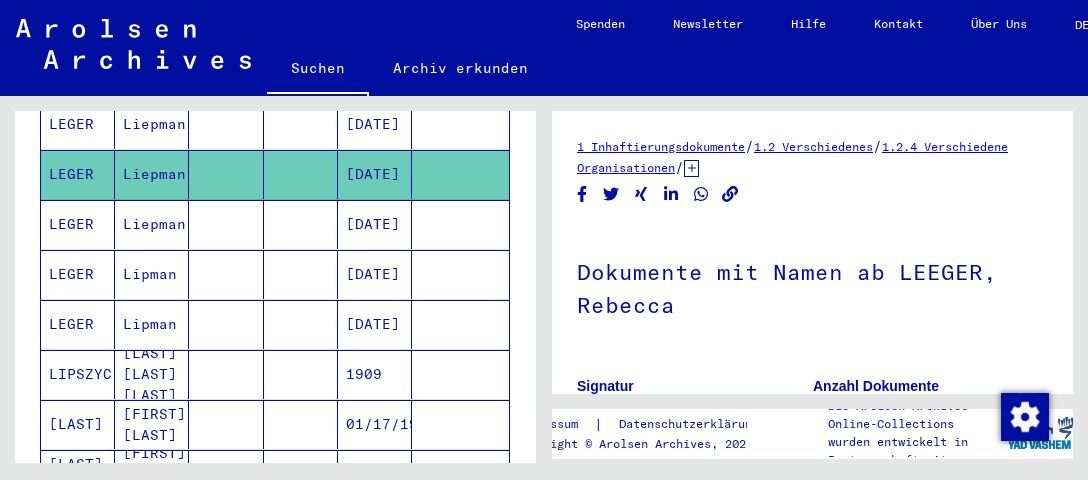 scroll, scrollTop: 316, scrollLeft: 0, axis: vertical 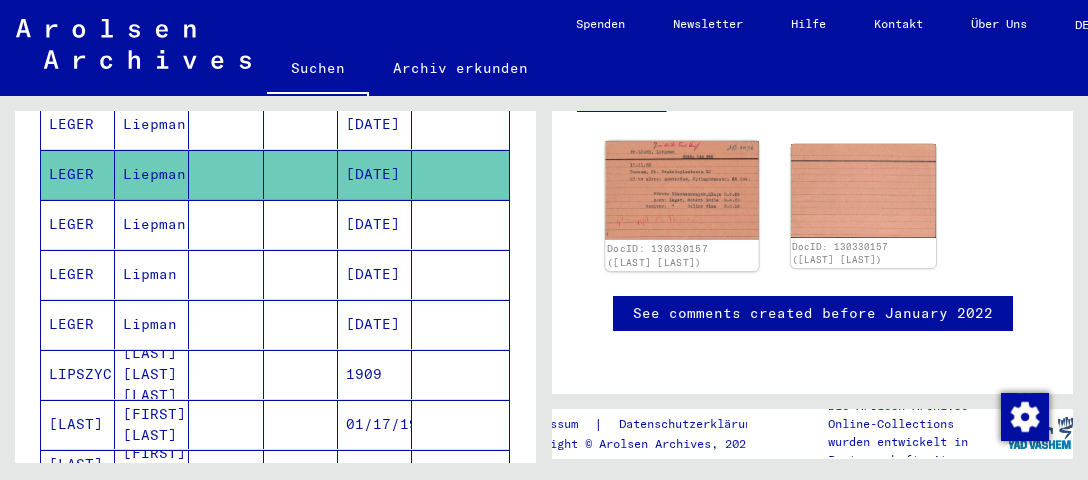 click 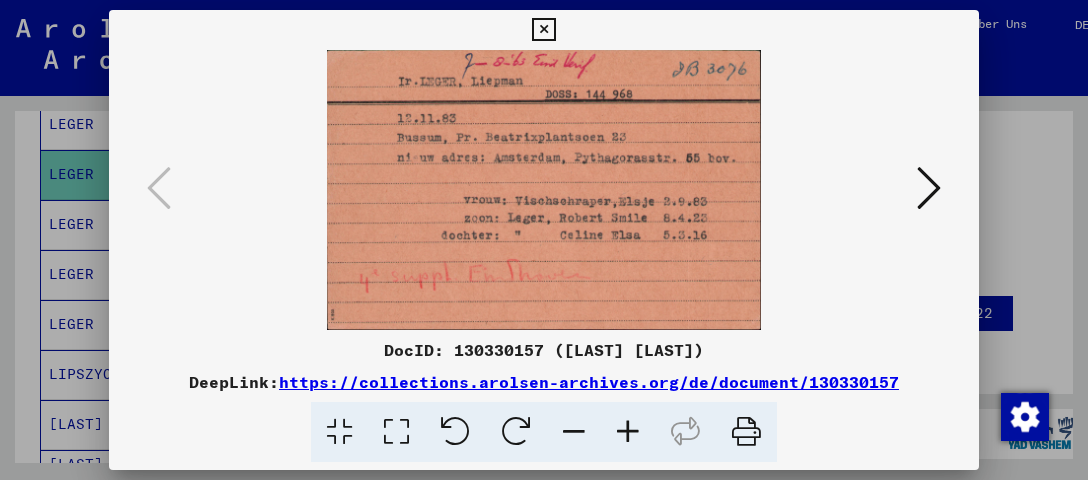 click at bounding box center [929, 188] 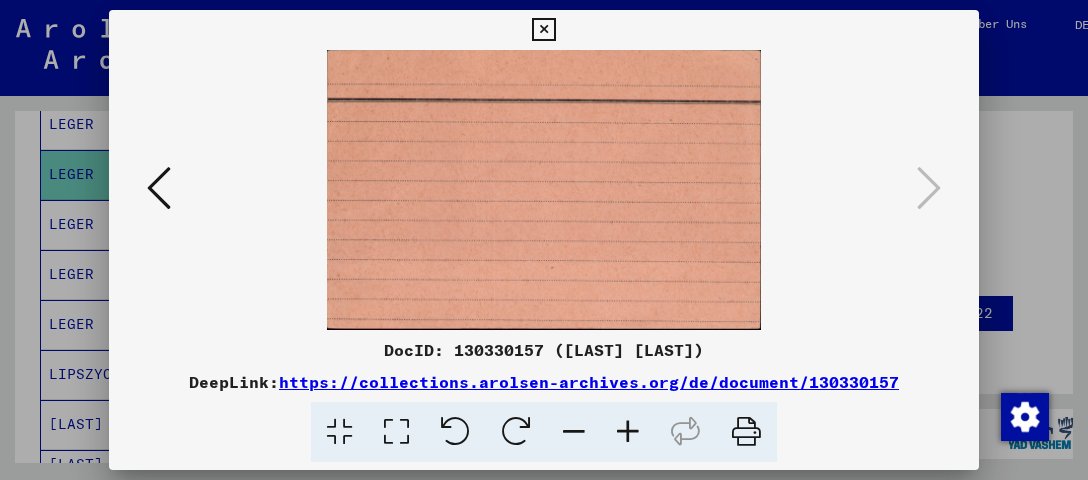 click at bounding box center (159, 189) 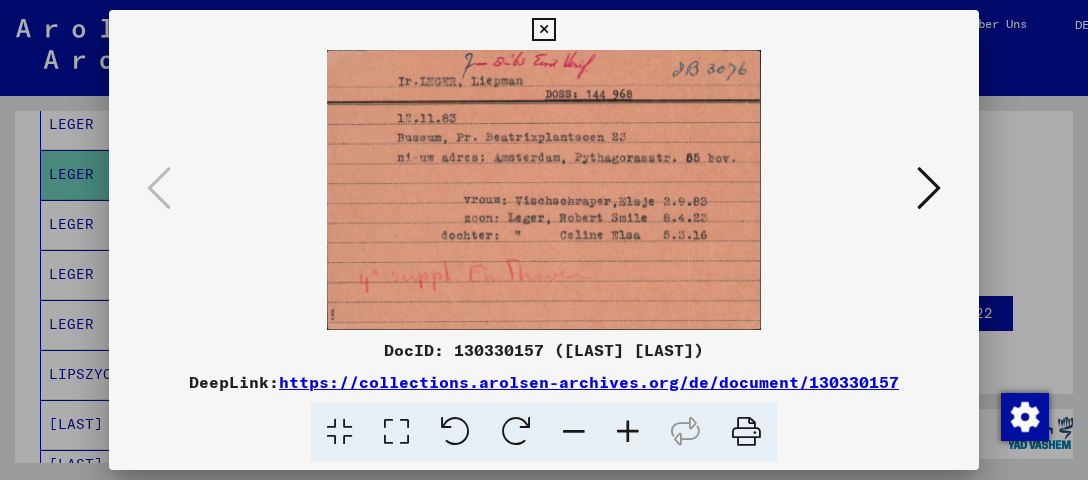 click at bounding box center (746, 432) 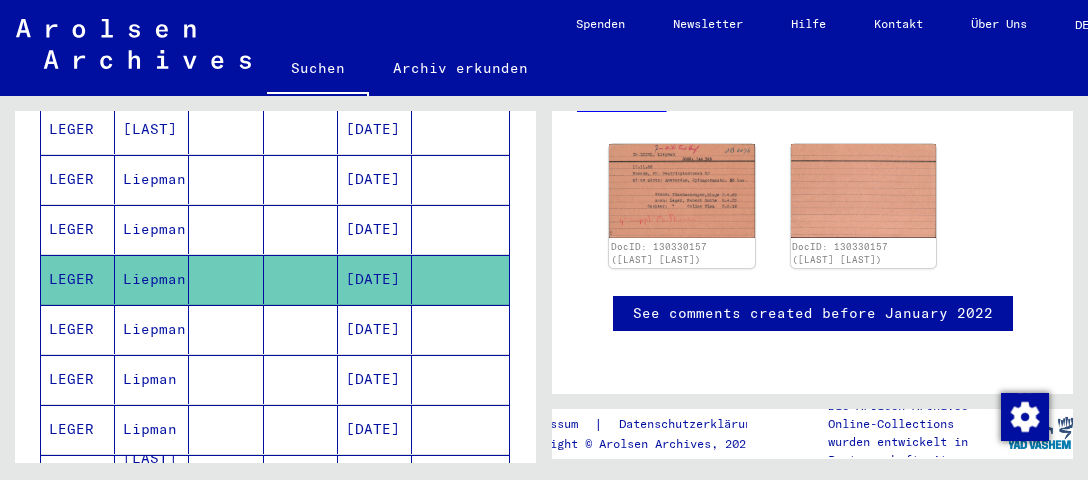 scroll, scrollTop: 528, scrollLeft: 0, axis: vertical 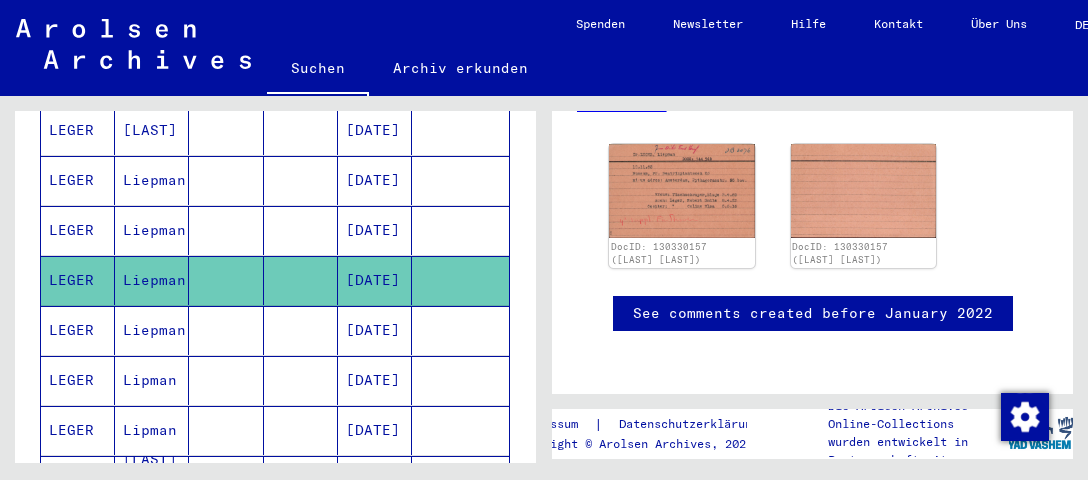 click on "LEGER" at bounding box center (78, 280) 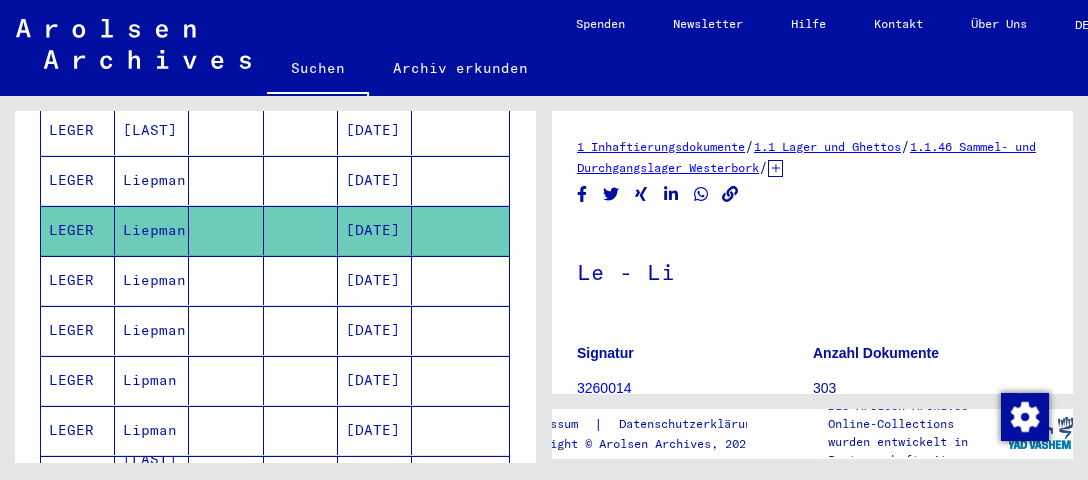 scroll, scrollTop: 211, scrollLeft: 0, axis: vertical 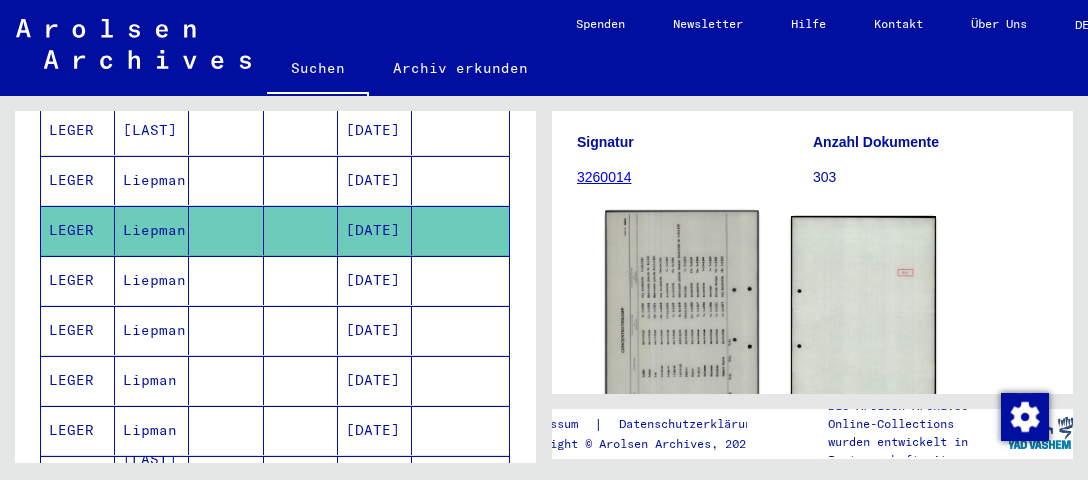 click 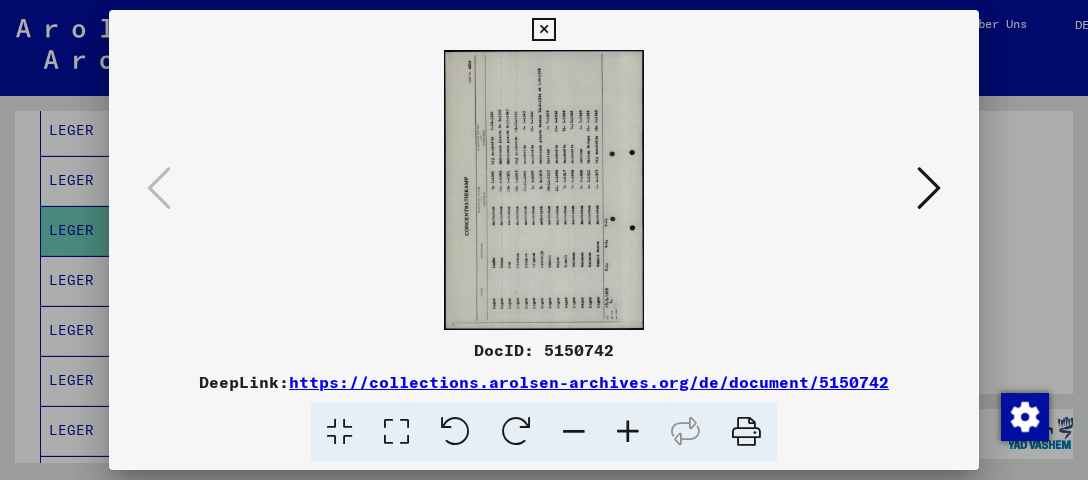 click at bounding box center (516, 432) 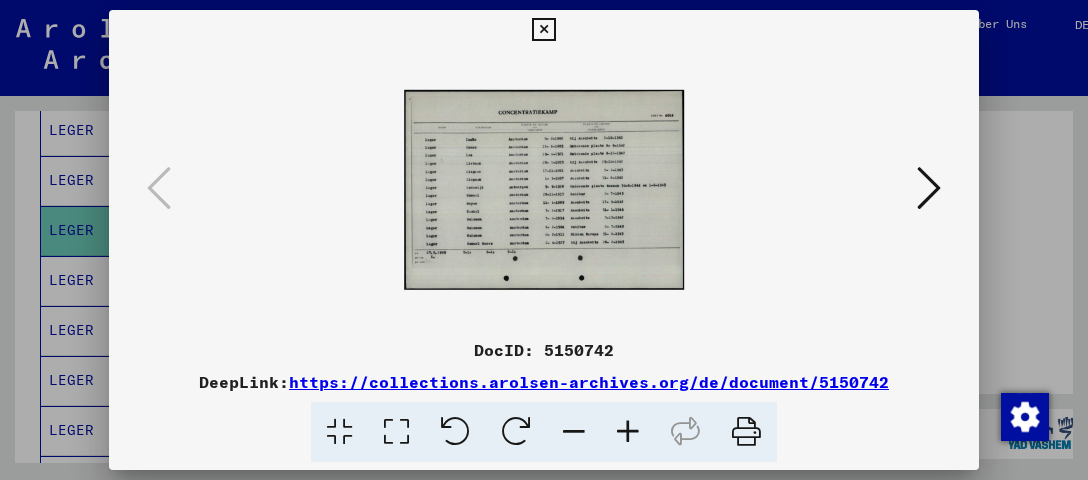click at bounding box center (628, 432) 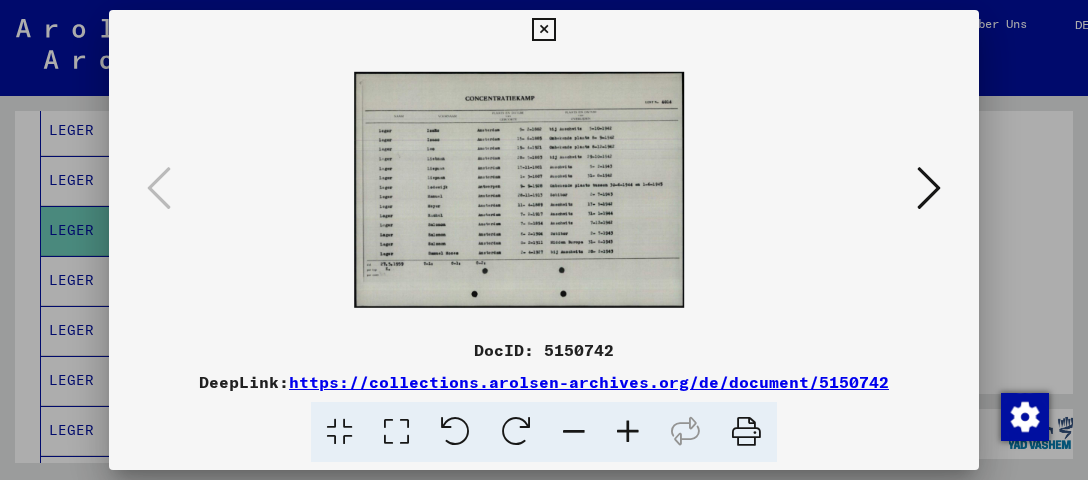 click at bounding box center (628, 432) 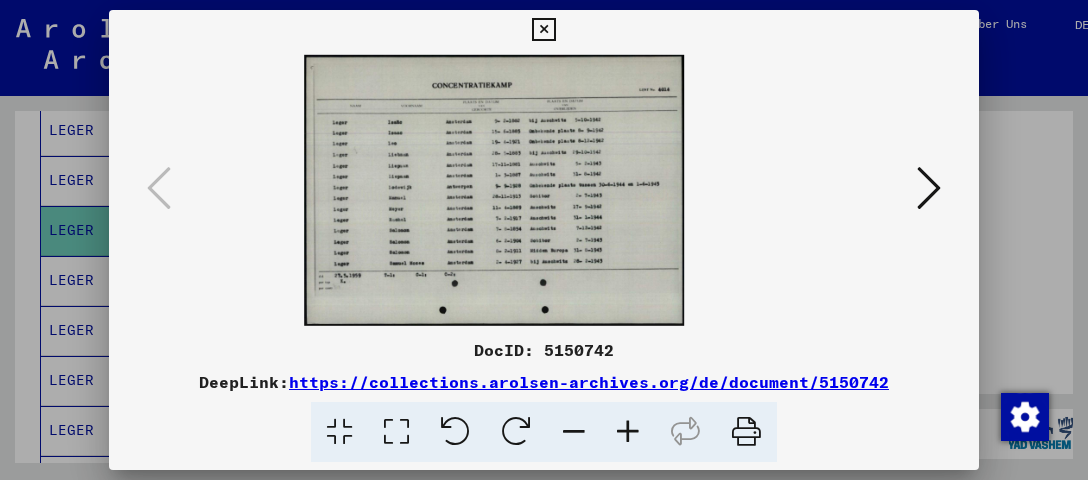 click at bounding box center (628, 432) 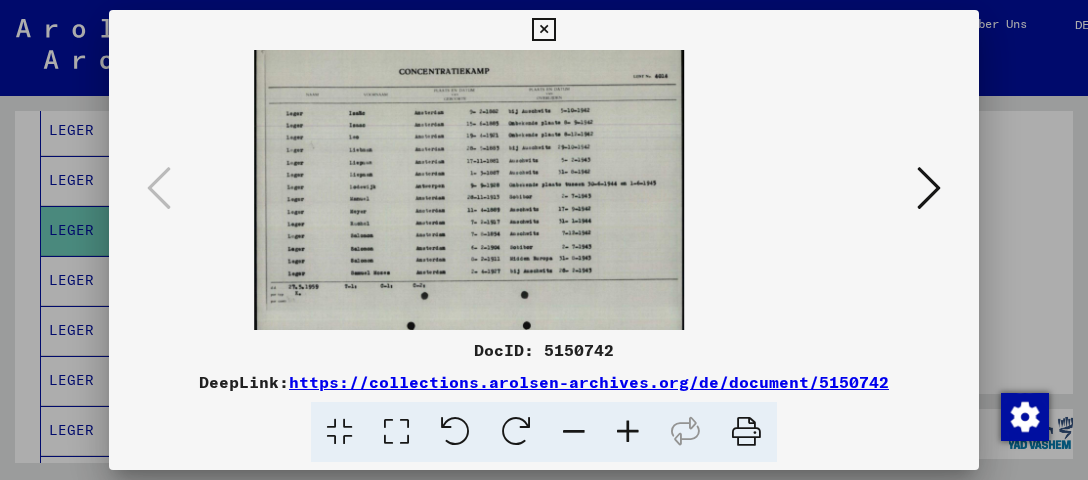 click at bounding box center (628, 432) 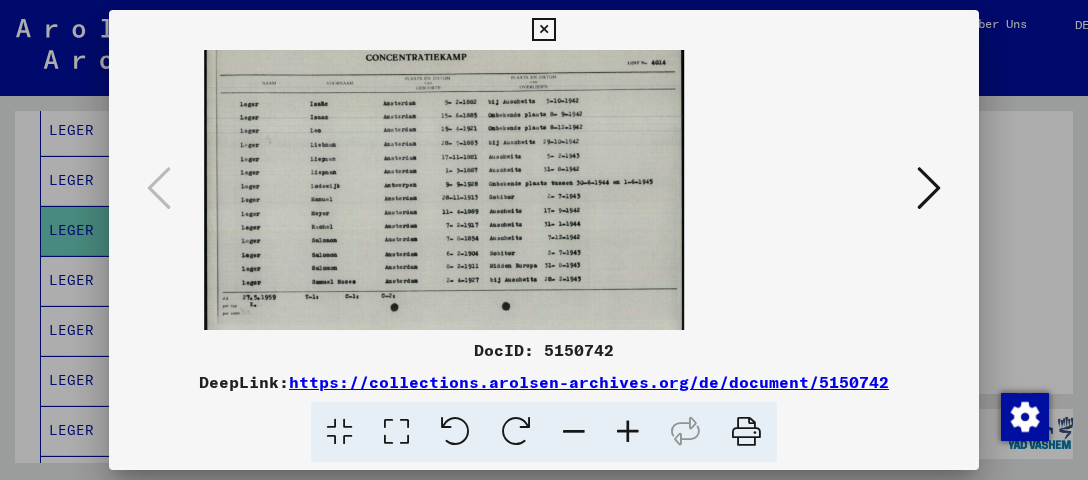 click at bounding box center (543, 30) 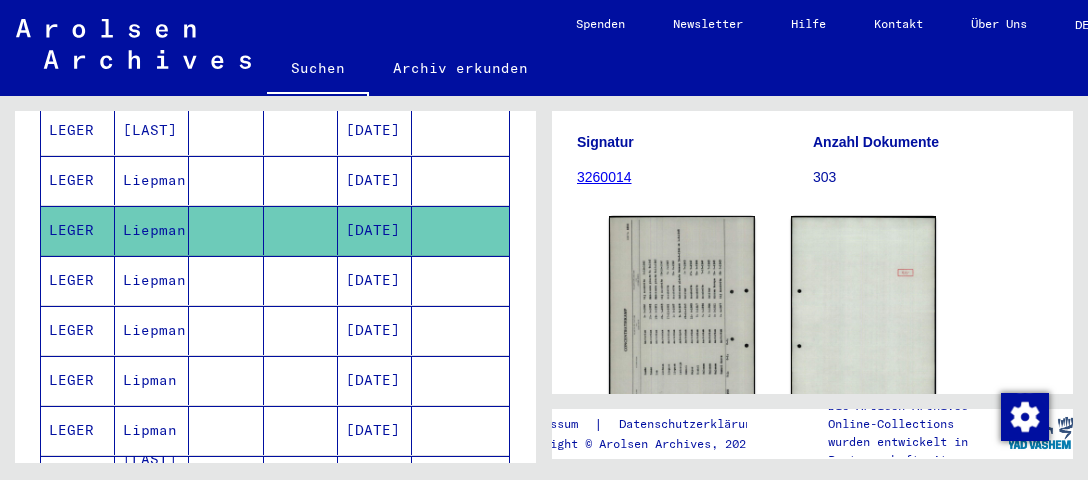 click on "LEGER" at bounding box center (78, 230) 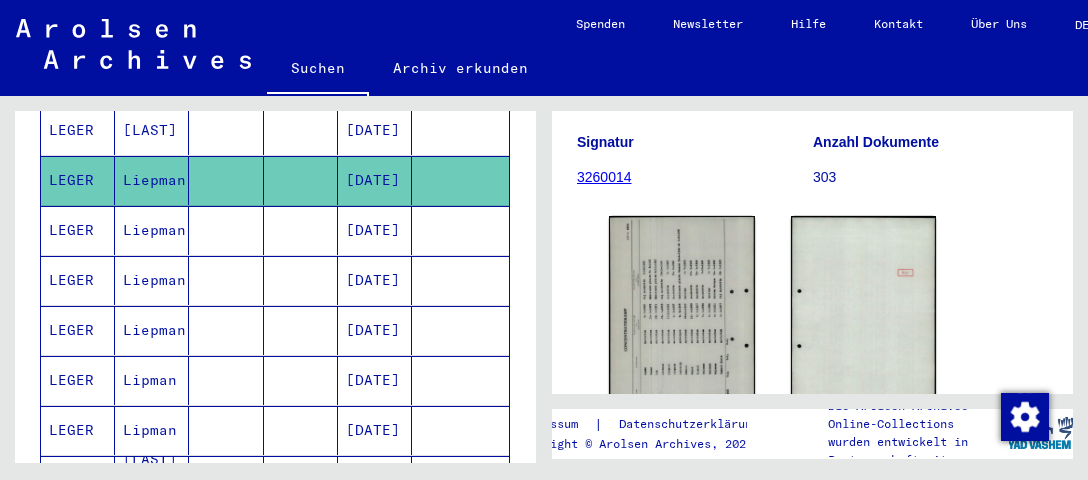 click on "LEGER" 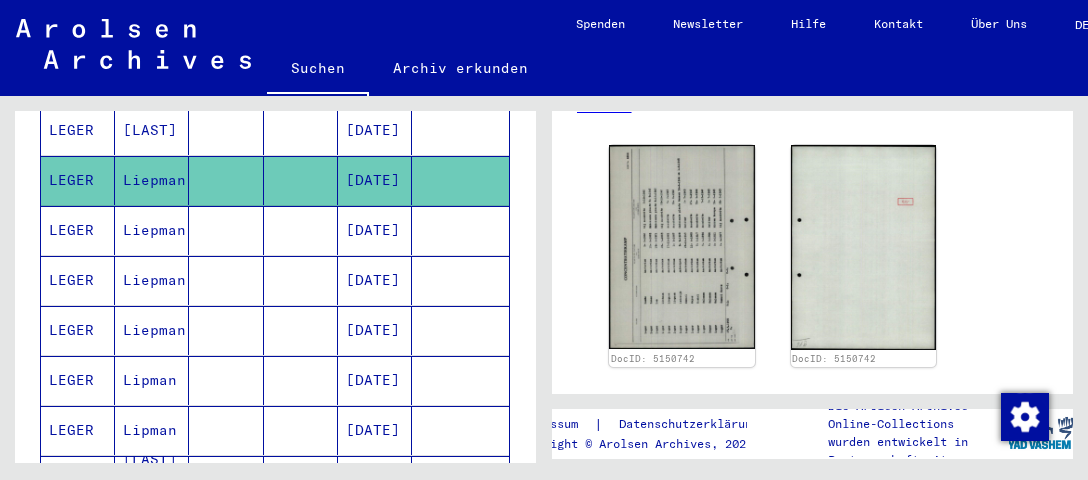 scroll, scrollTop: 316, scrollLeft: 0, axis: vertical 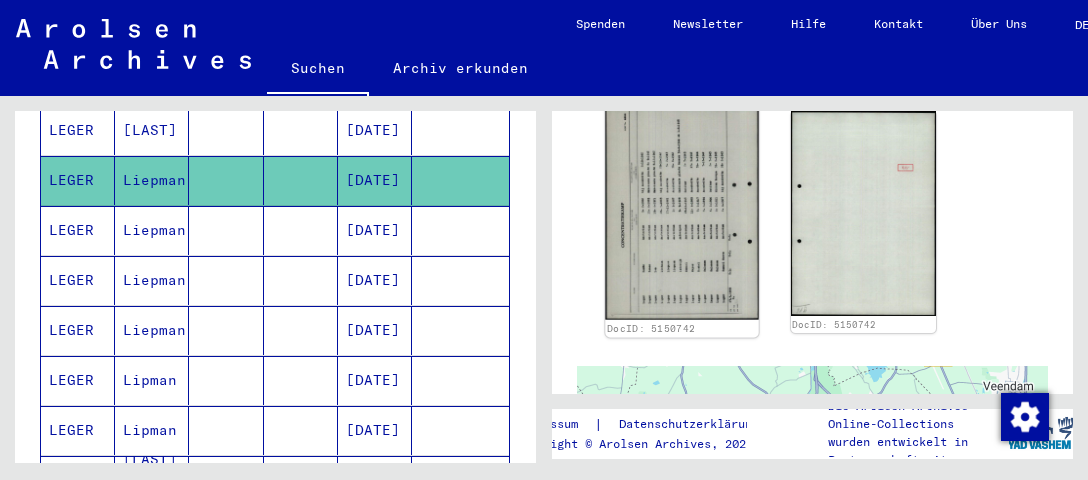 click 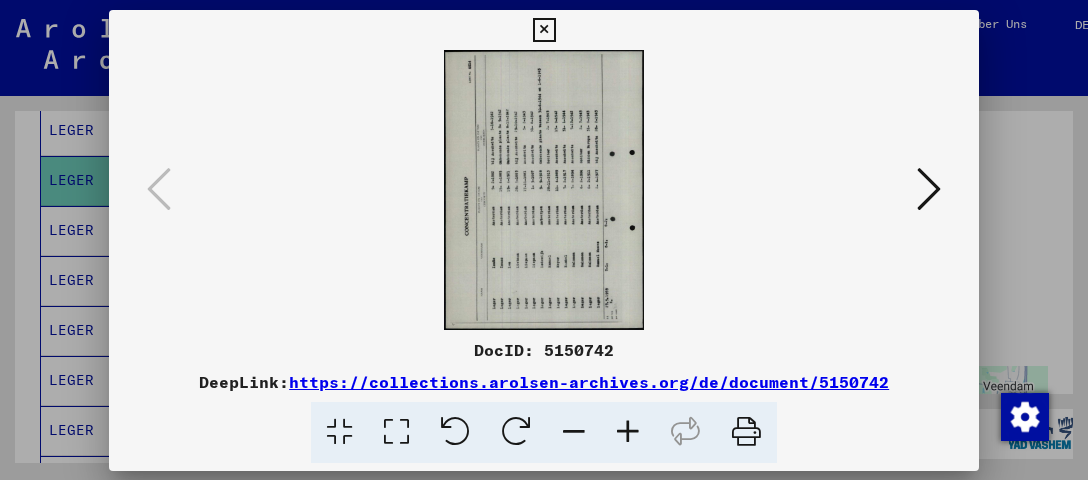 scroll, scrollTop: 316, scrollLeft: 0, axis: vertical 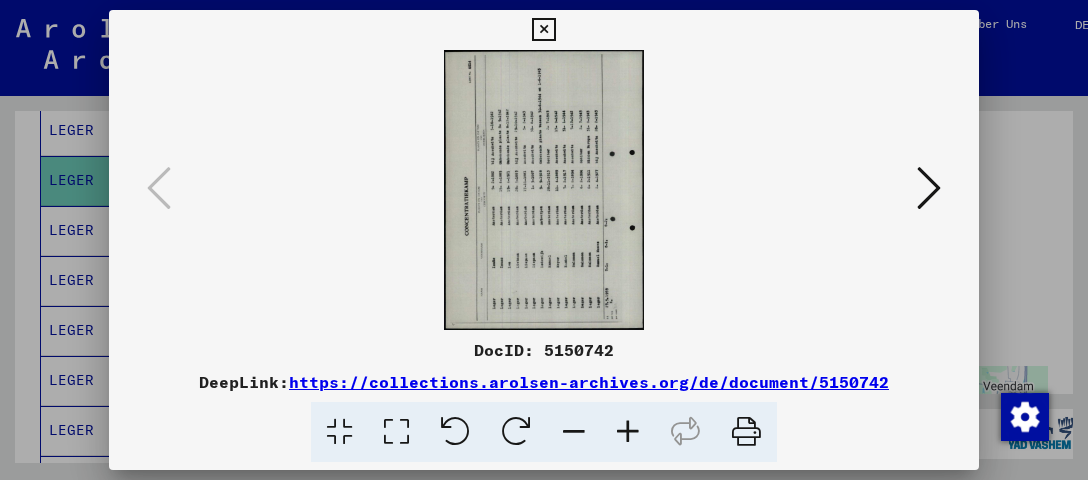 click at bounding box center [516, 432] 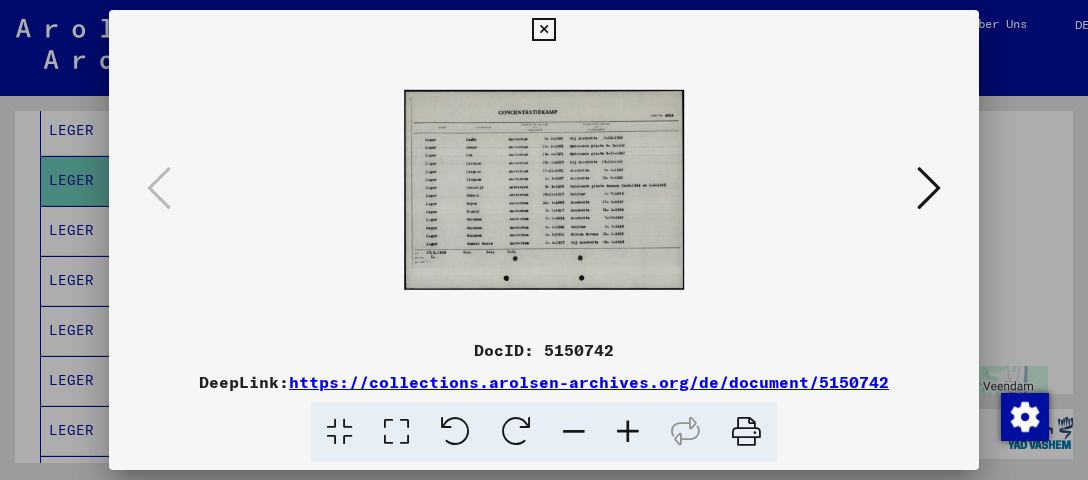 click at bounding box center [628, 432] 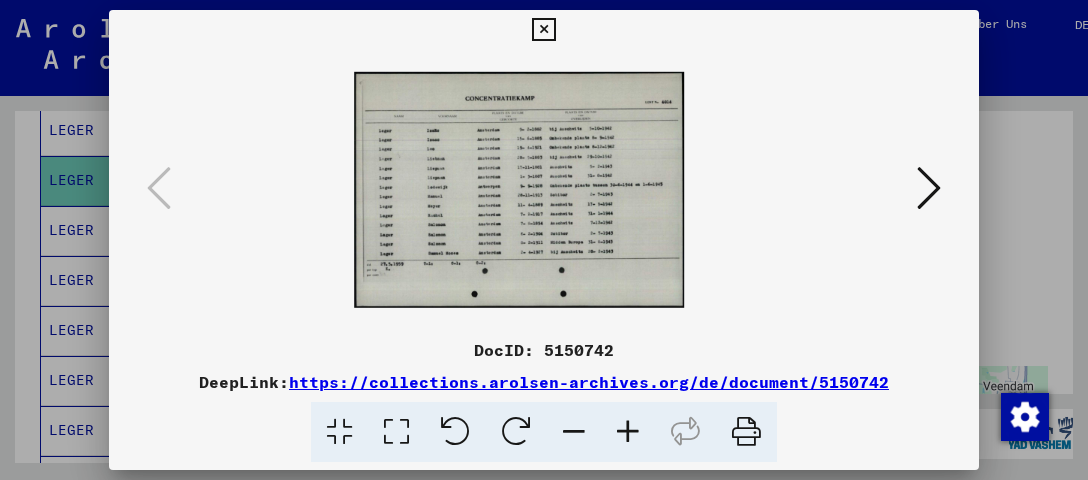 click at bounding box center (628, 432) 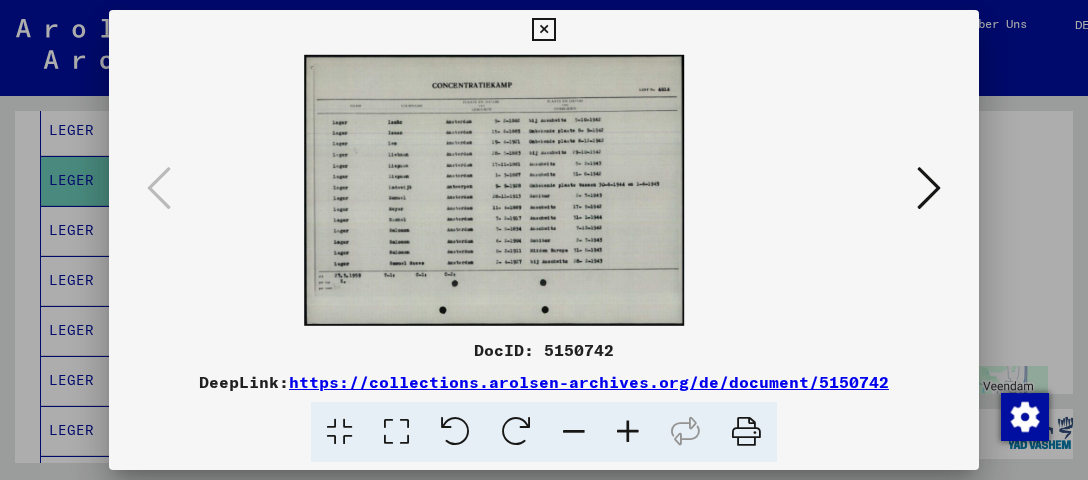 click at bounding box center (628, 432) 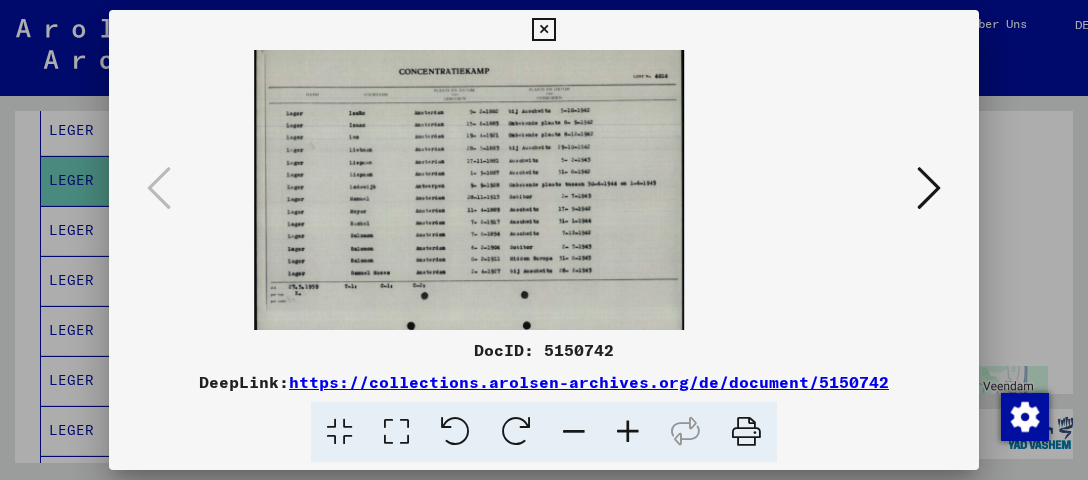 click at bounding box center (628, 432) 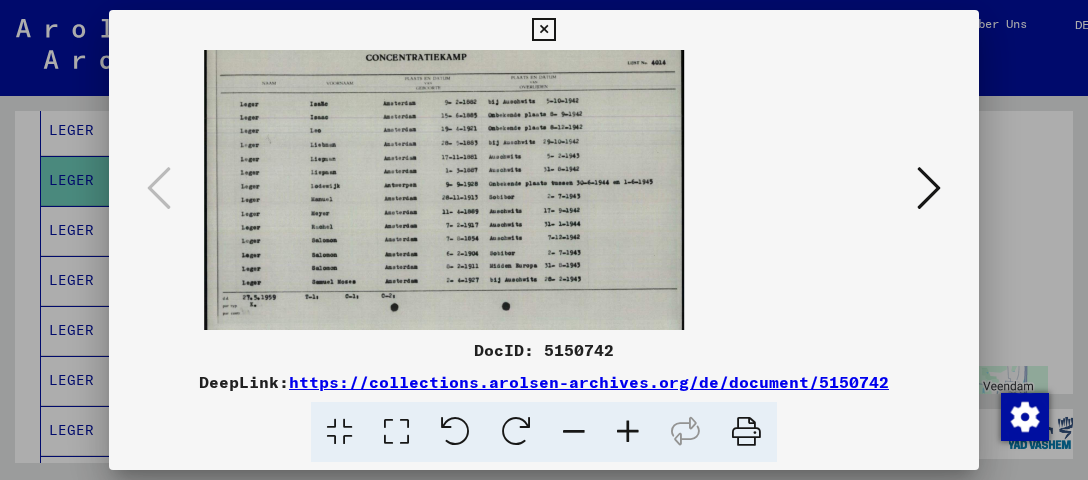 click at bounding box center (543, 30) 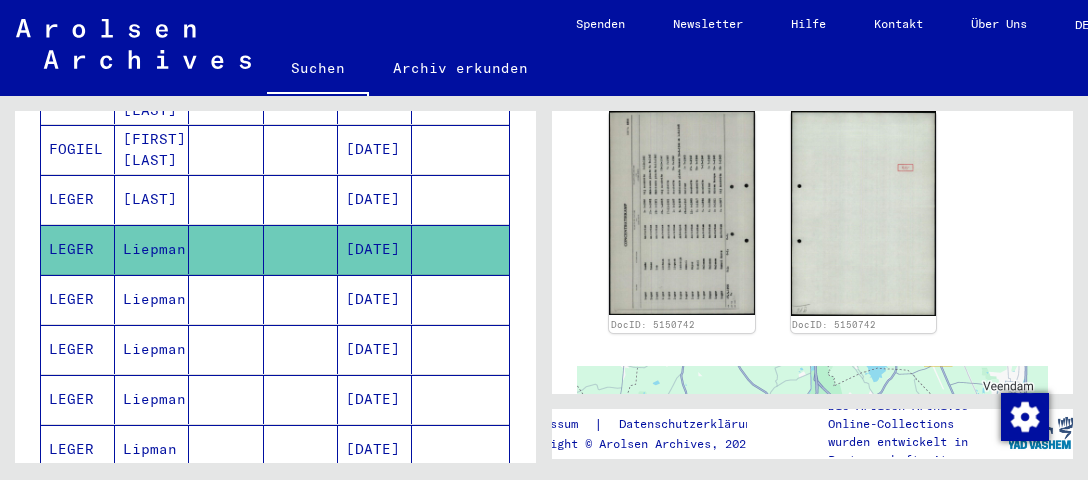scroll, scrollTop: 423, scrollLeft: 0, axis: vertical 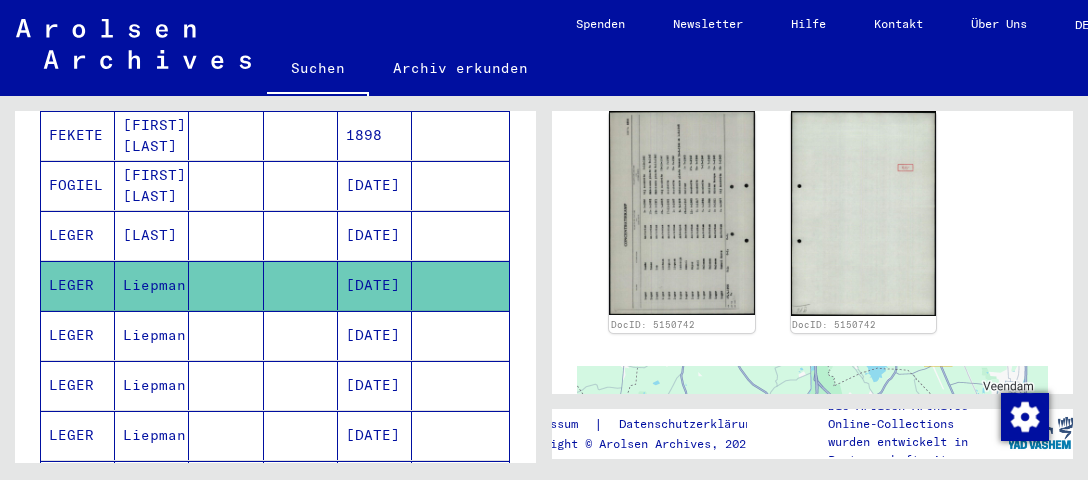 click on "LEGER" at bounding box center (78, 285) 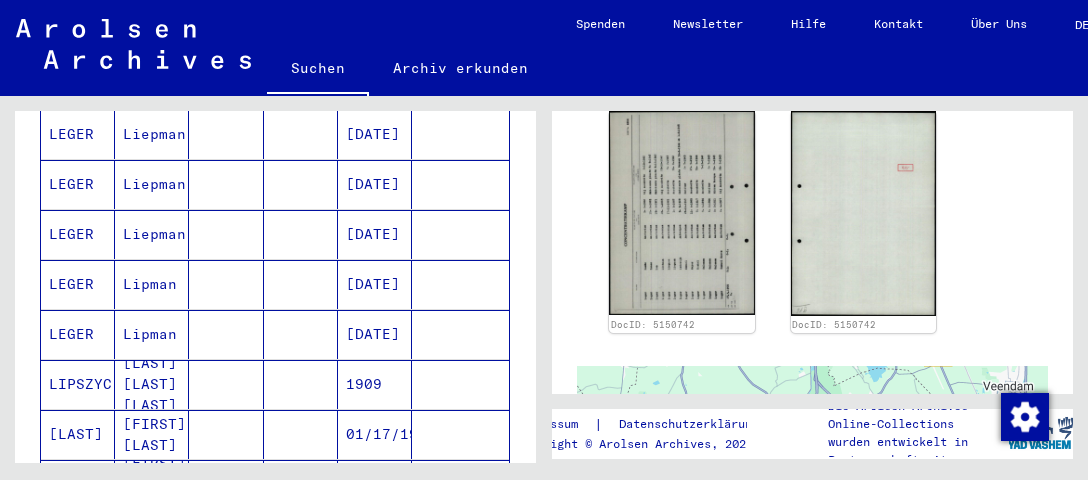 scroll, scrollTop: 528, scrollLeft: 0, axis: vertical 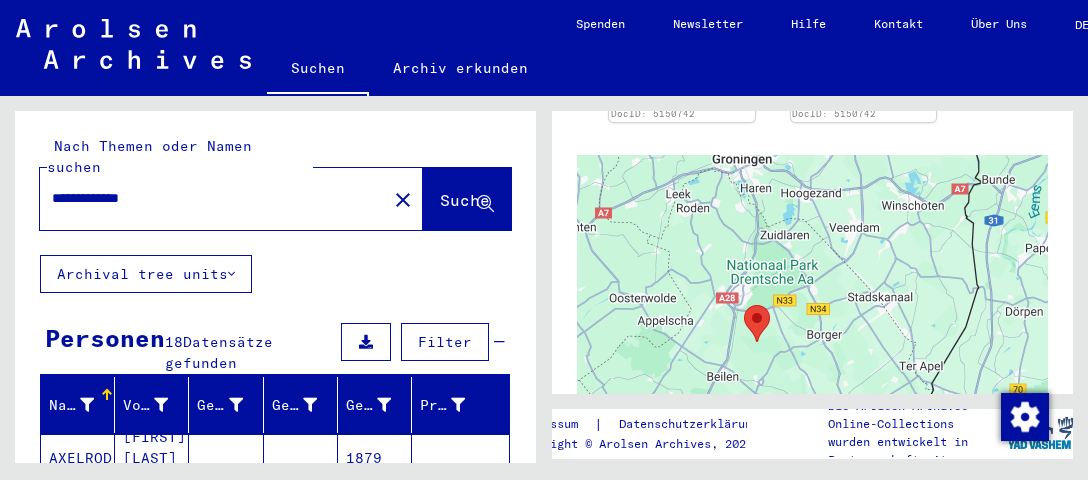 click on "**********" at bounding box center [213, 198] 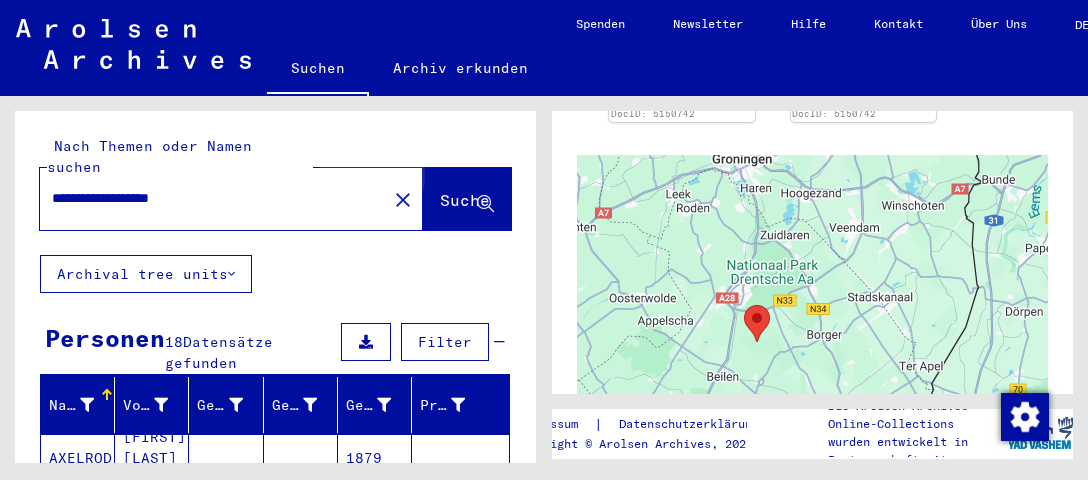 click on "Suche" 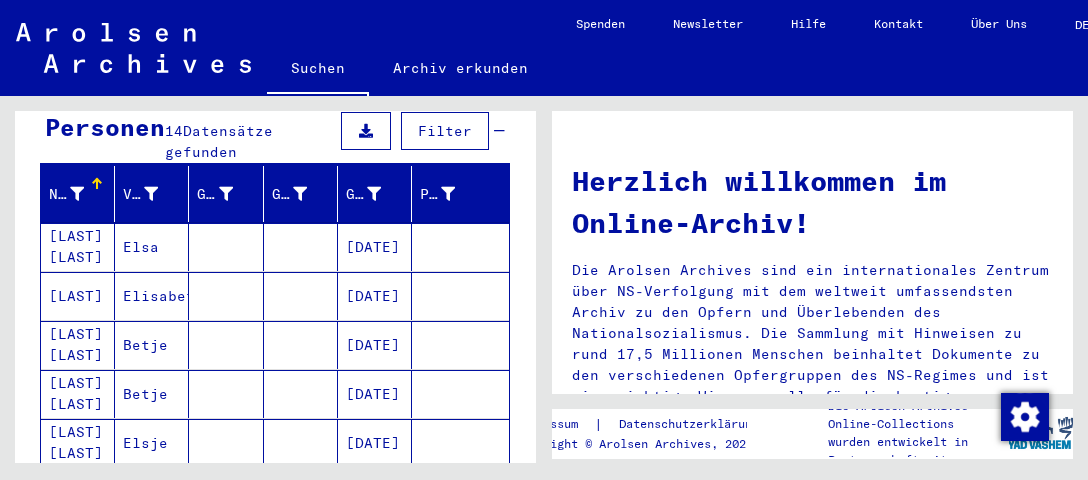scroll, scrollTop: 316, scrollLeft: 0, axis: vertical 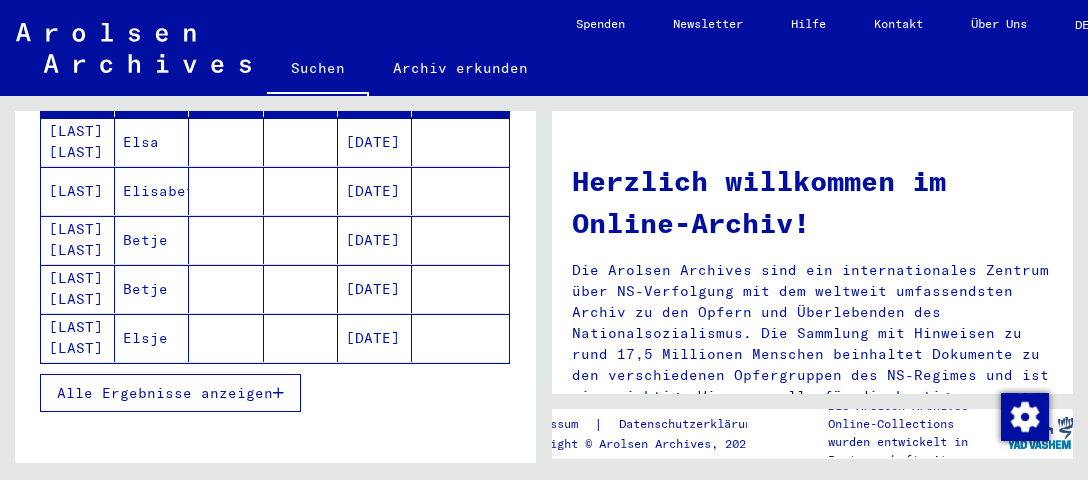 click on "[LAST] [LAST]" 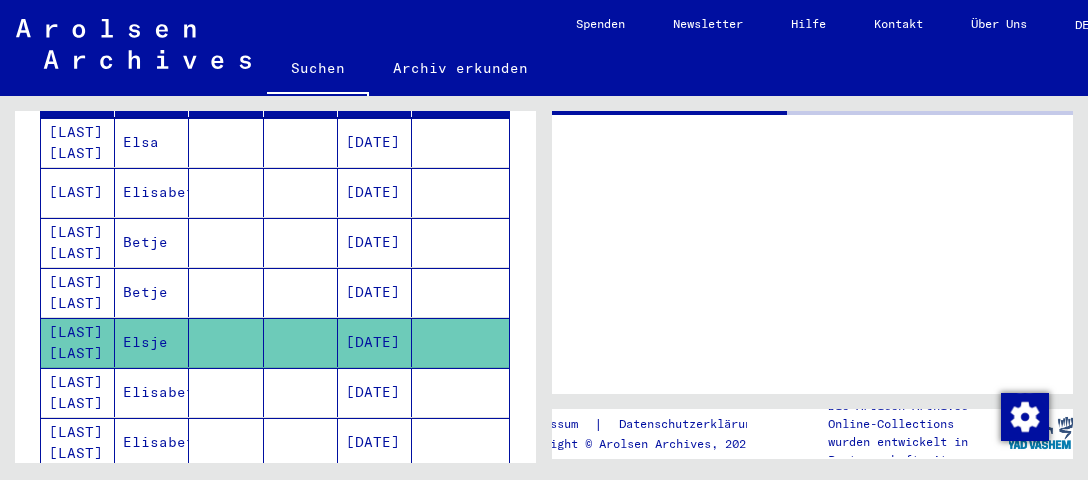scroll, scrollTop: 316, scrollLeft: 0, axis: vertical 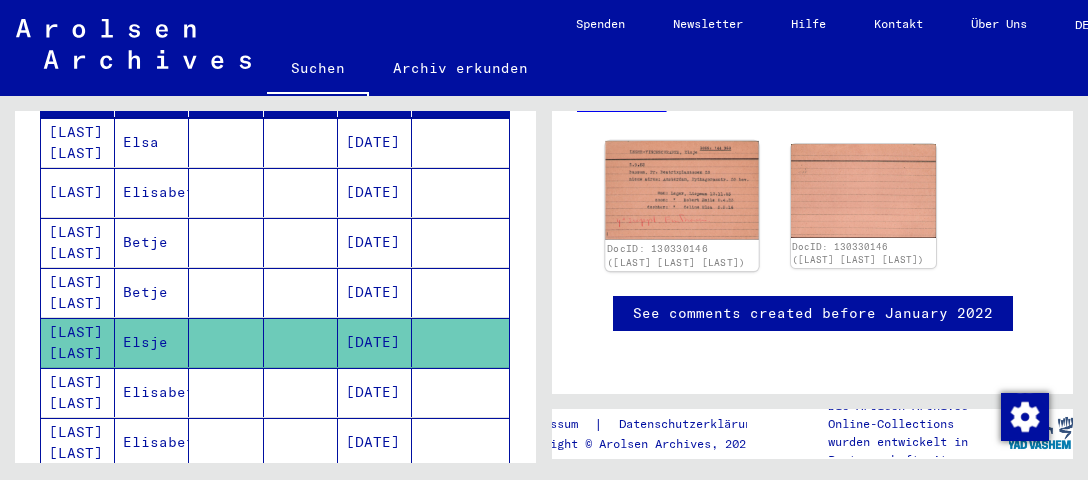 click 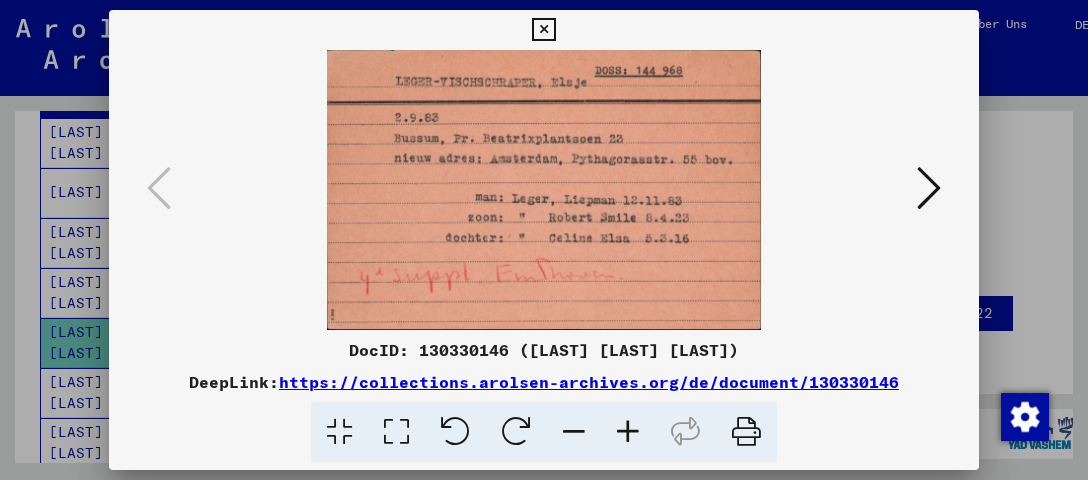 click at bounding box center [929, 188] 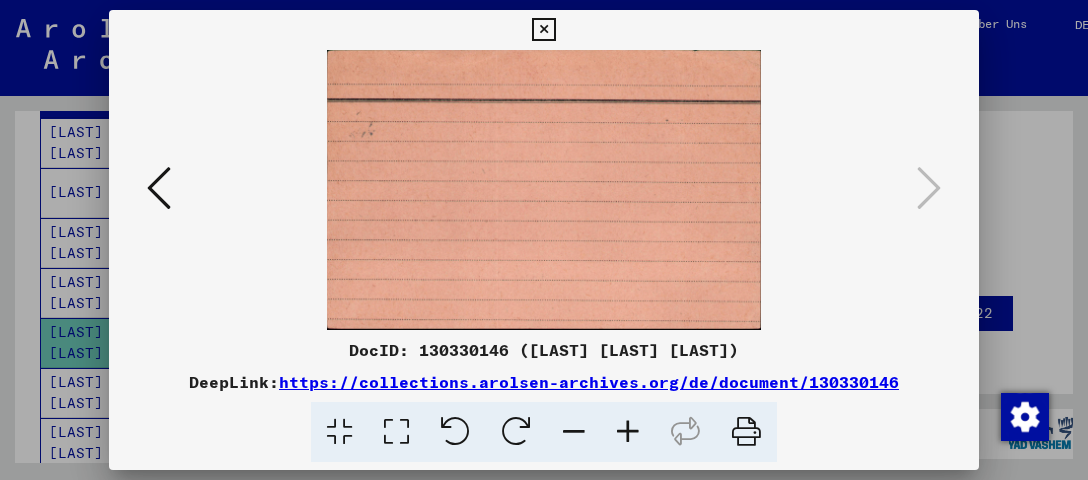 click at bounding box center [543, 30] 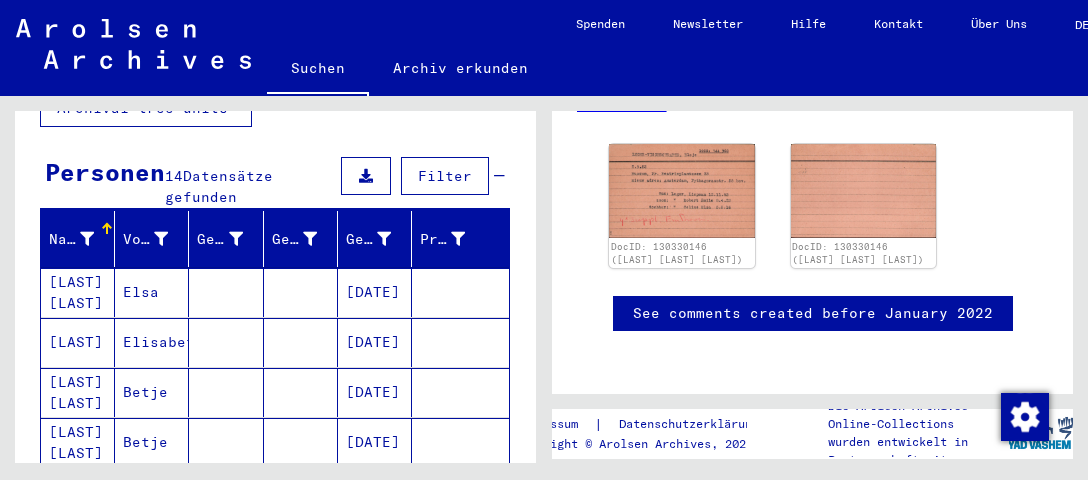 scroll, scrollTop: 106, scrollLeft: 0, axis: vertical 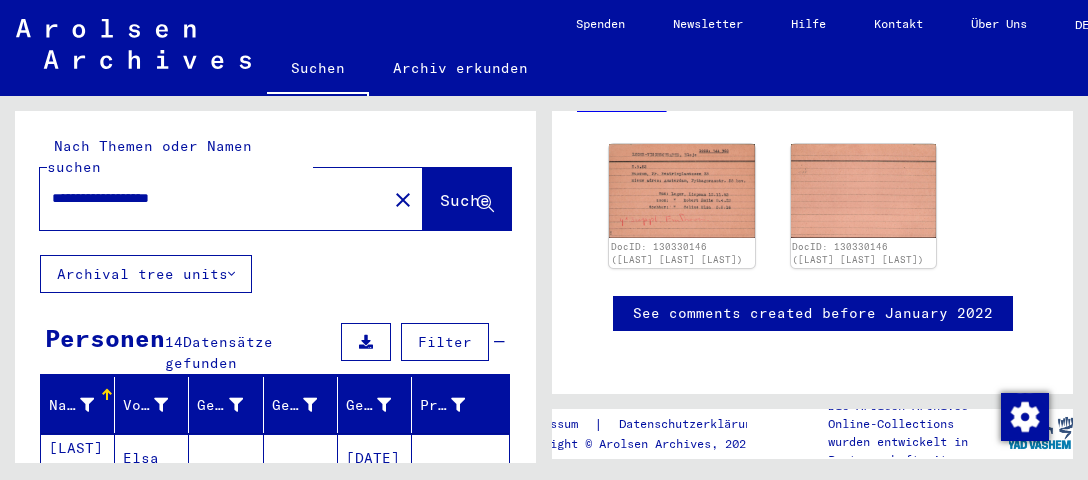 click on "**********" at bounding box center [213, 198] 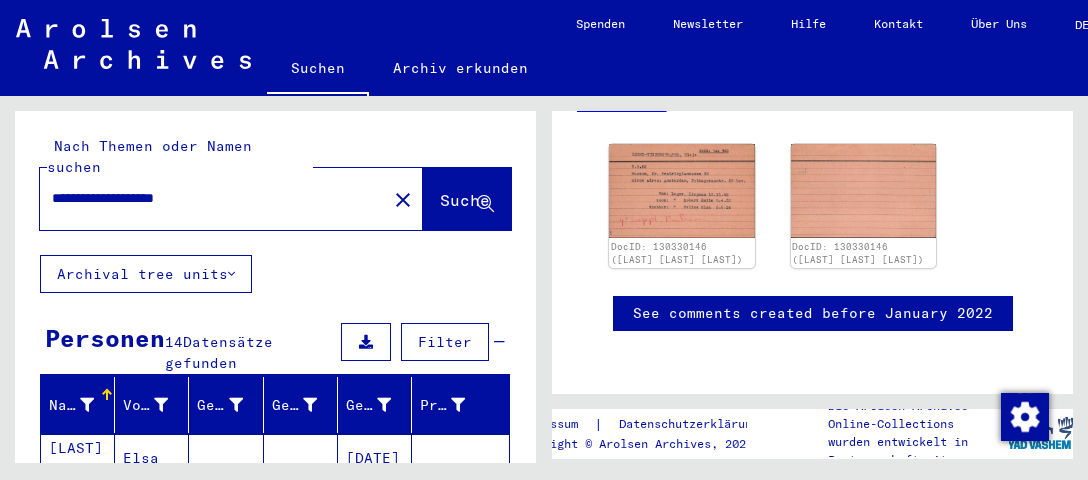 type on "**********" 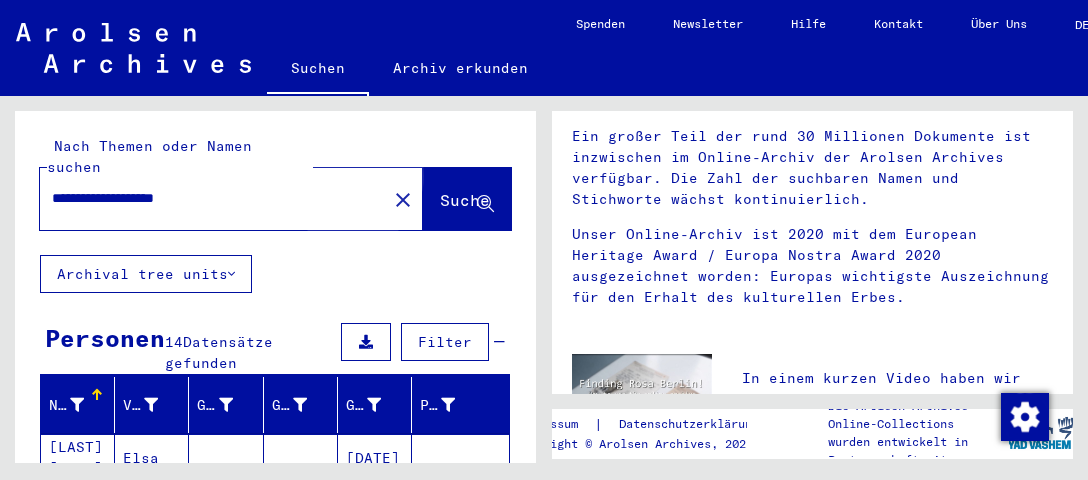 scroll, scrollTop: 0, scrollLeft: 0, axis: both 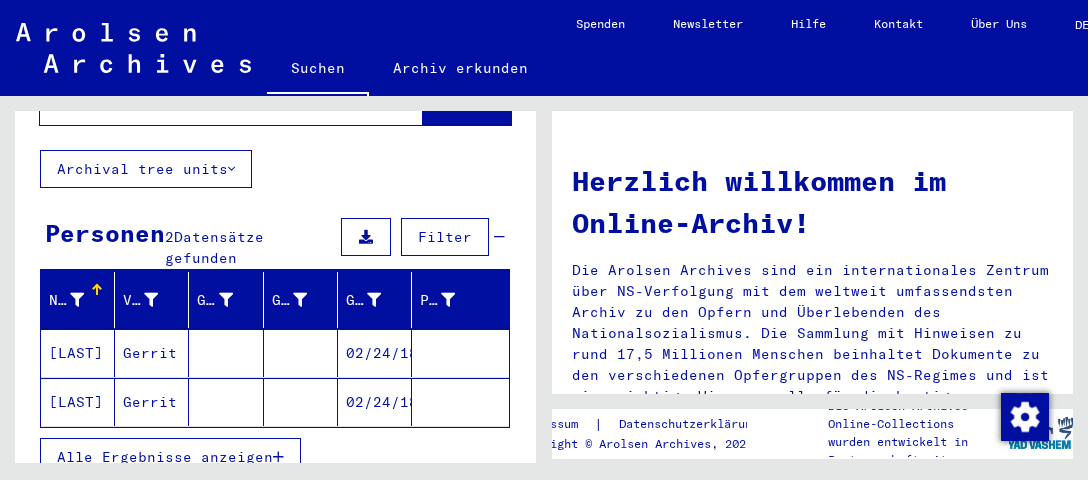 click on "[LAST]" at bounding box center (78, 402) 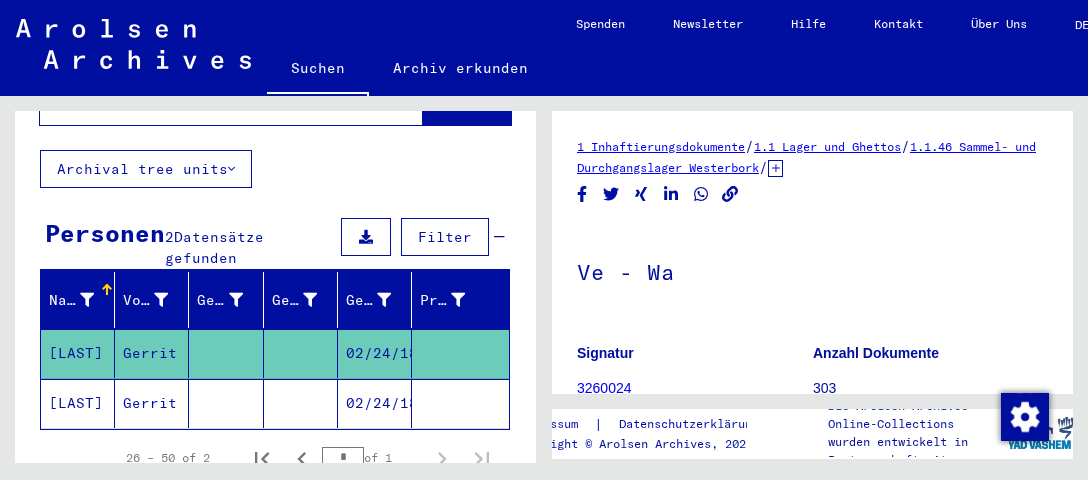 scroll, scrollTop: 316, scrollLeft: 0, axis: vertical 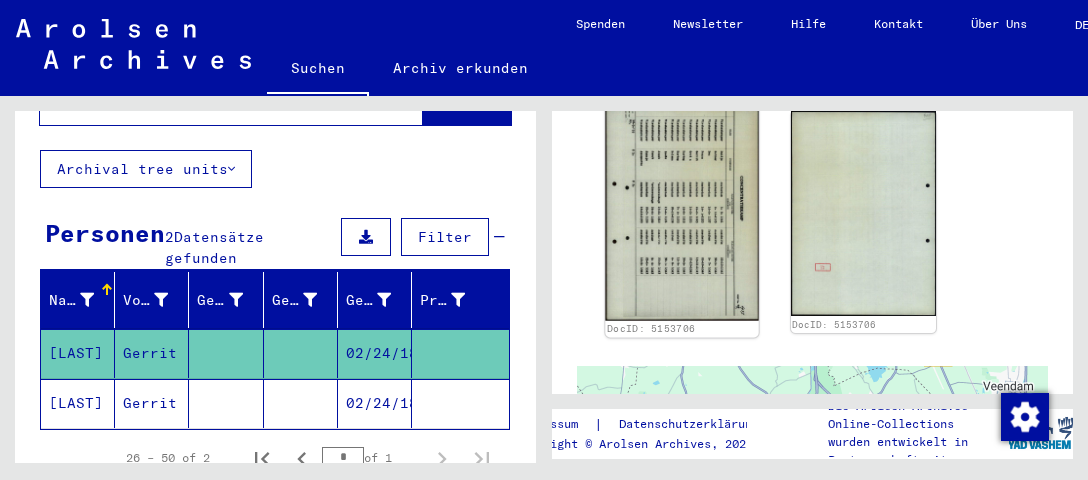 click 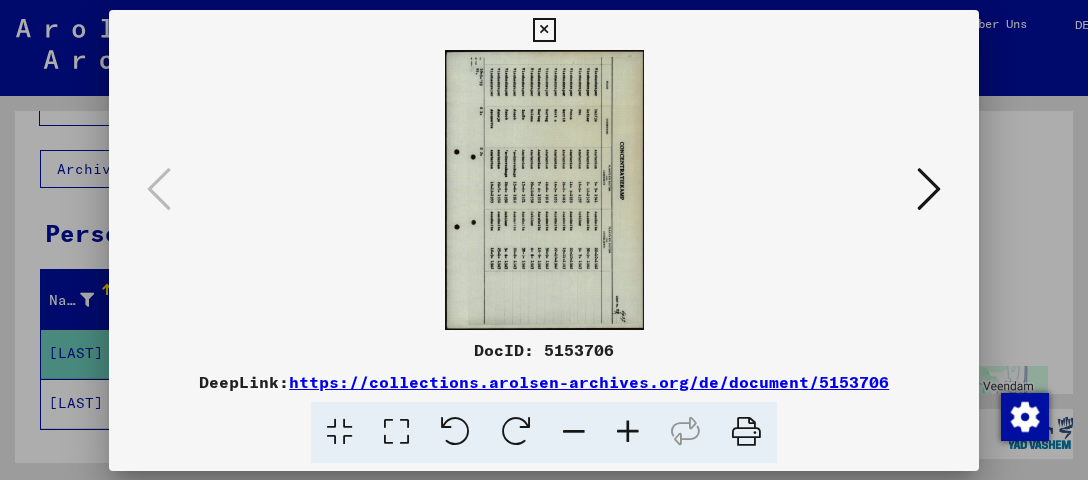 scroll, scrollTop: 316, scrollLeft: 0, axis: vertical 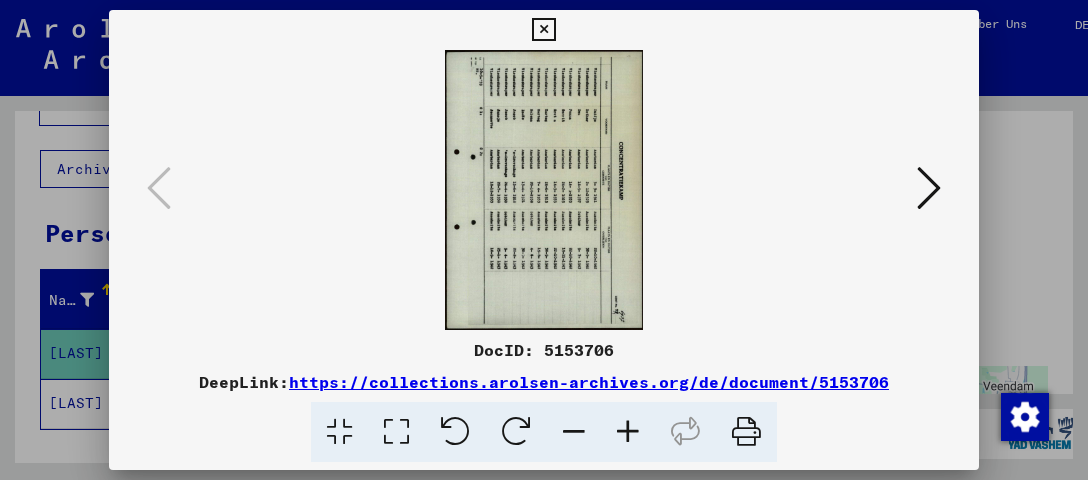 click at bounding box center [455, 432] 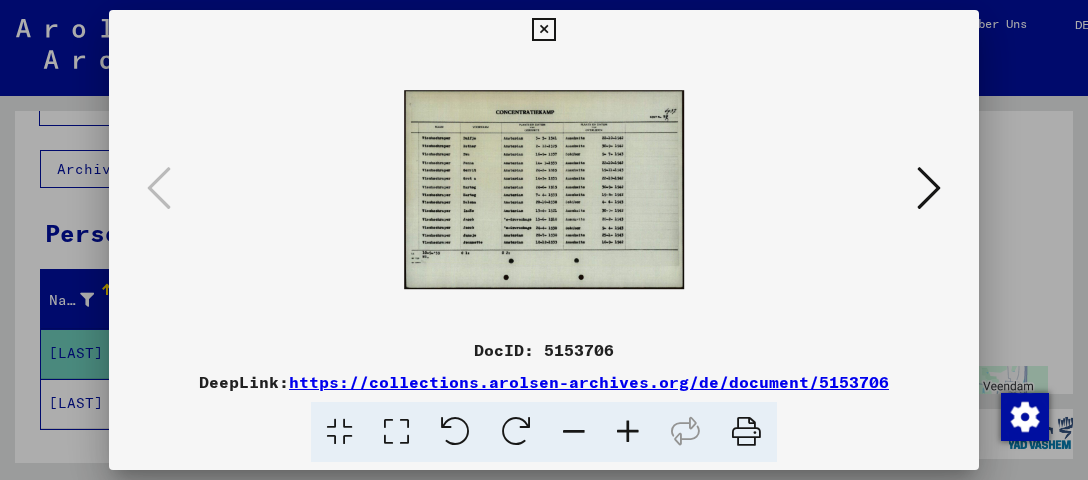 click at bounding box center (628, 432) 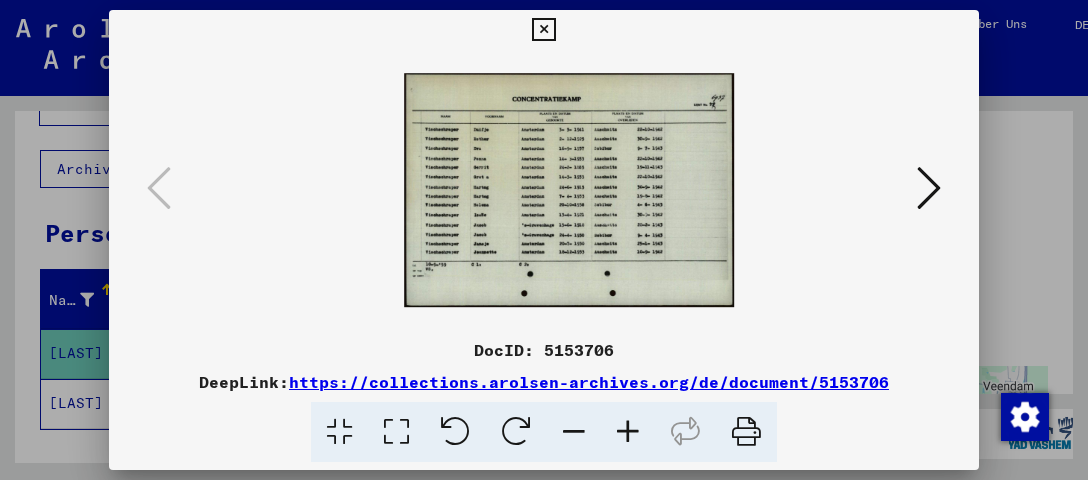 click at bounding box center [628, 432] 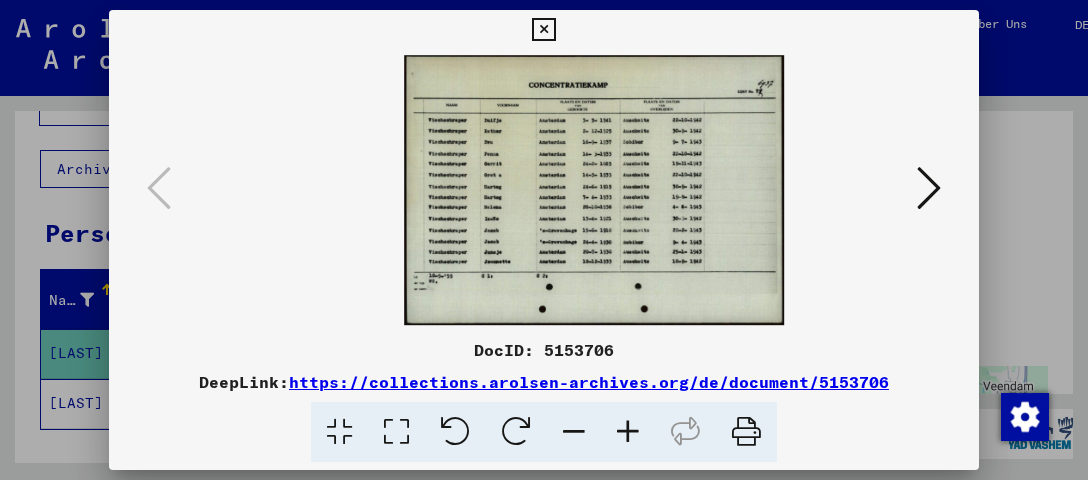 click at bounding box center (628, 432) 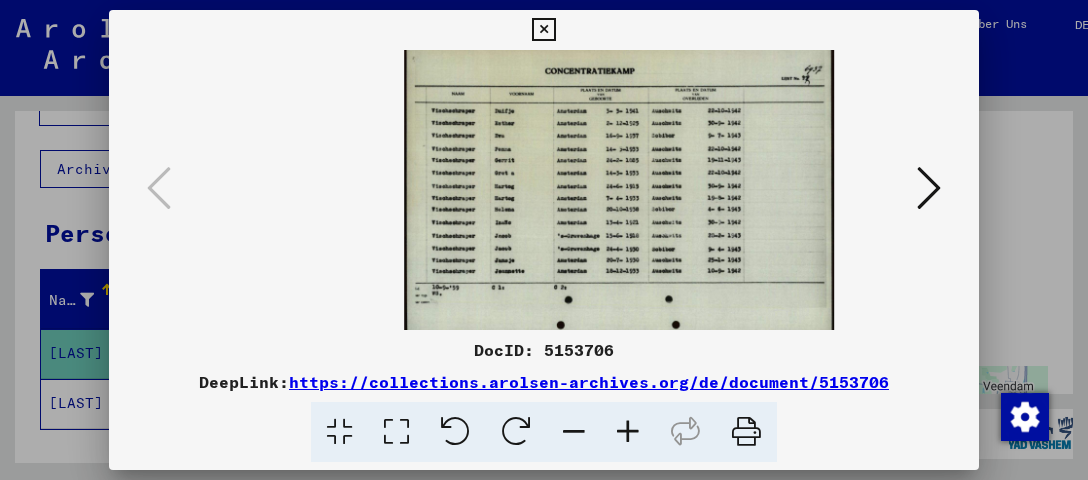 click at bounding box center (628, 432) 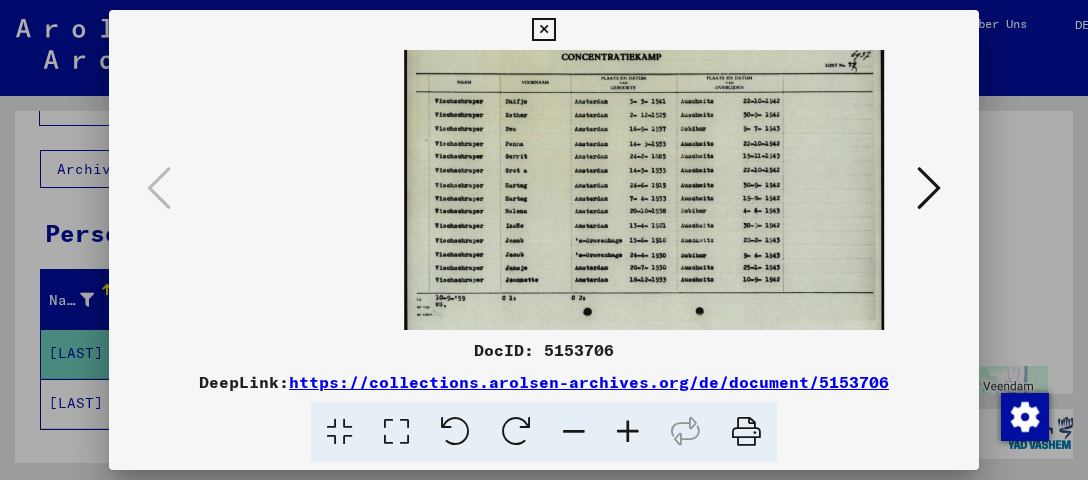 click at bounding box center (746, 432) 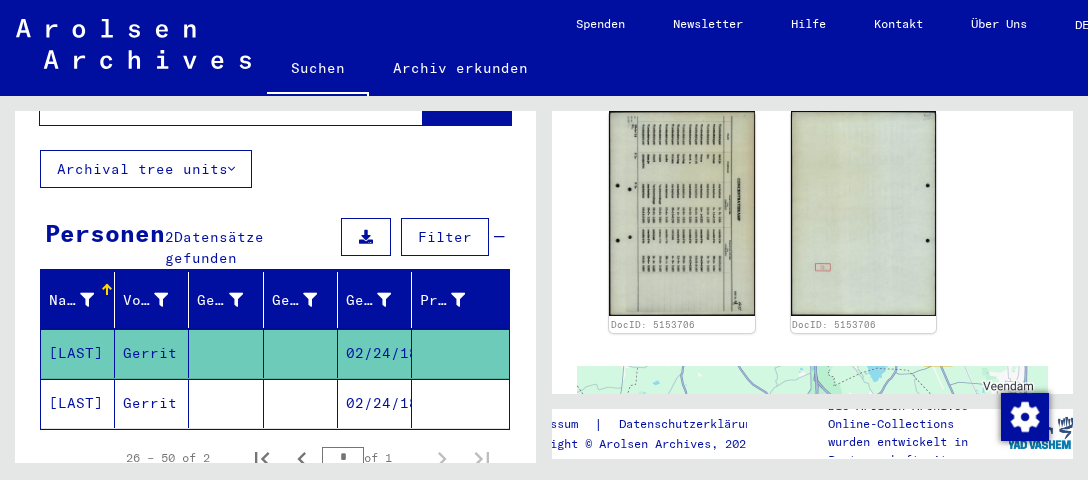 click 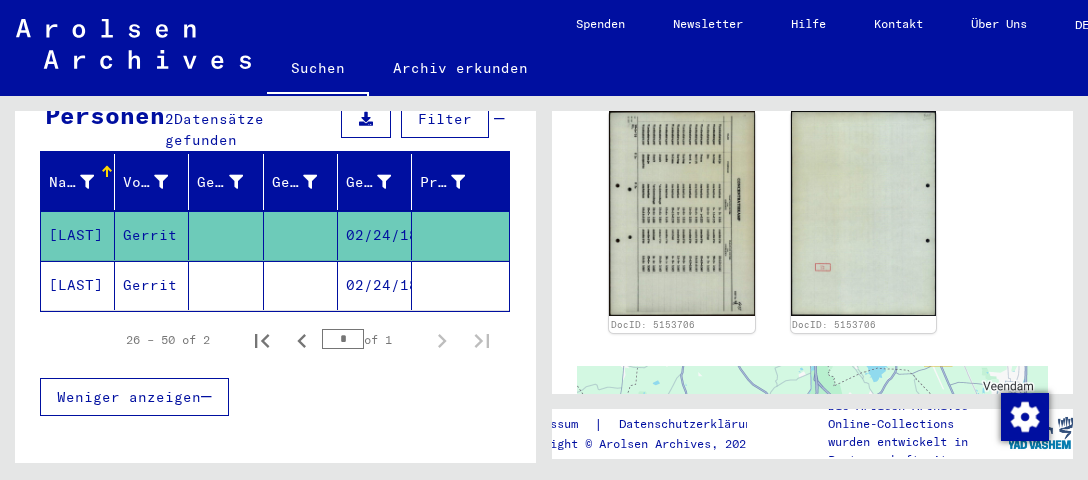 scroll, scrollTop: 224, scrollLeft: 0, axis: vertical 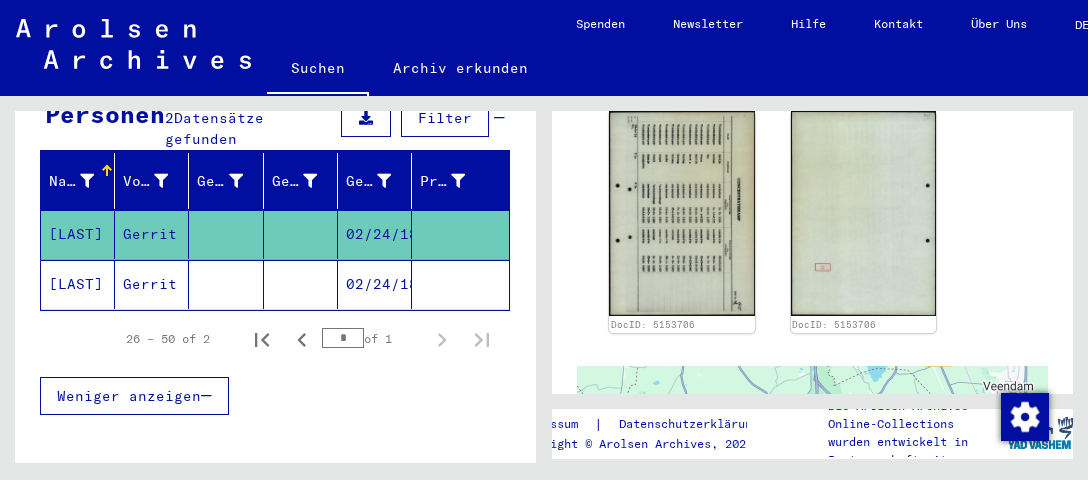 click on "[LAST]" 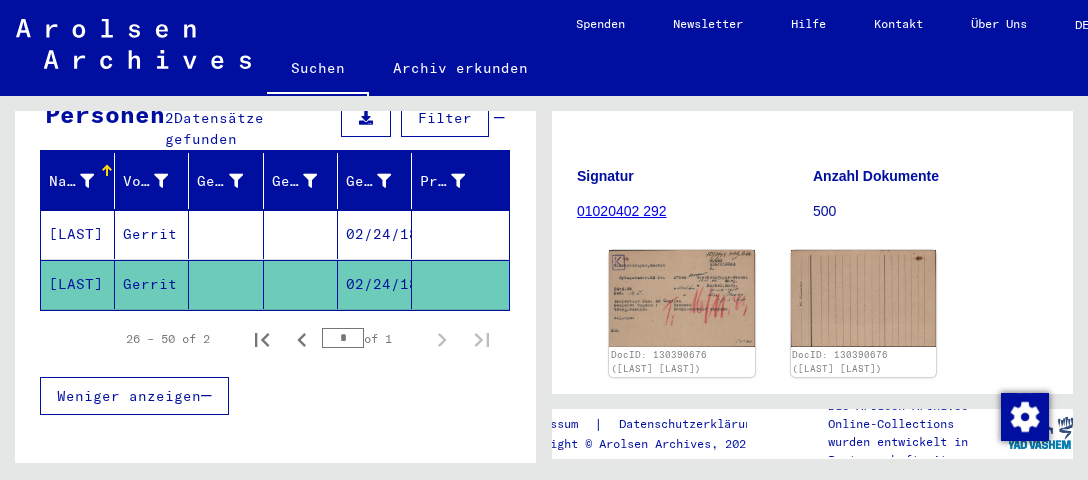 scroll, scrollTop: 211, scrollLeft: 0, axis: vertical 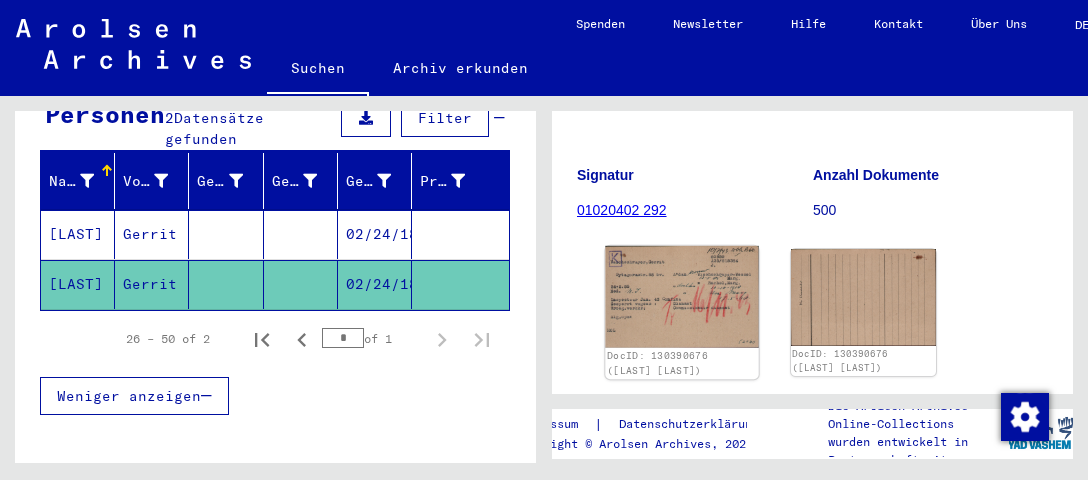 click 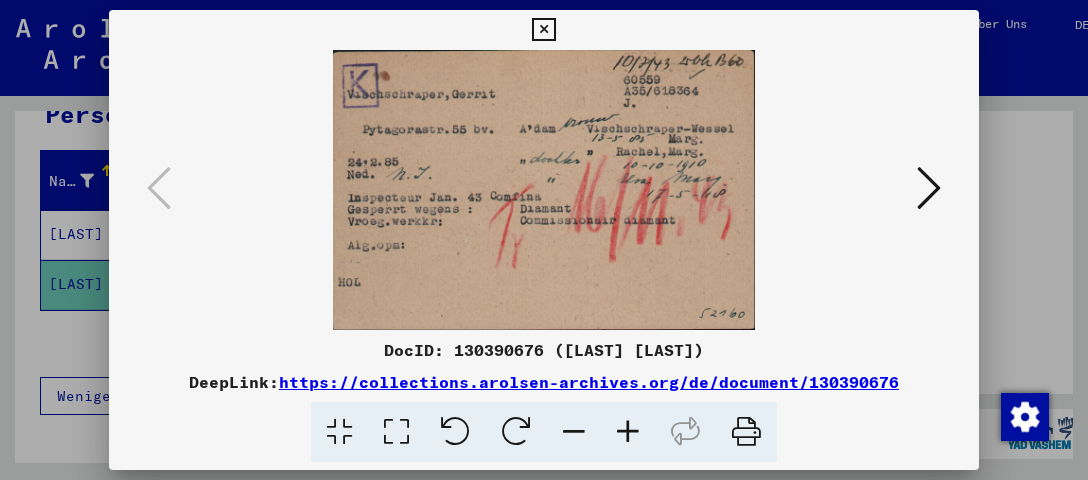 click at bounding box center (929, 188) 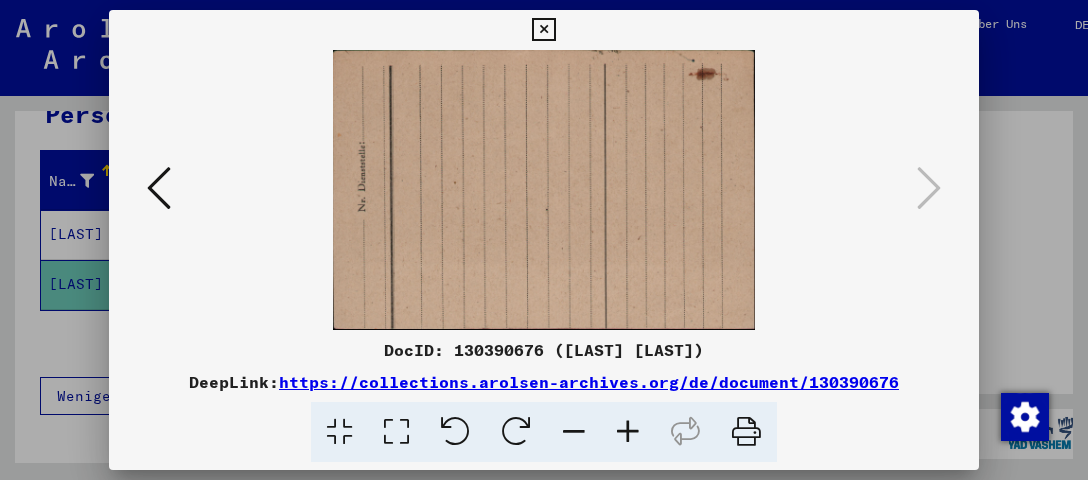 click at bounding box center (159, 188) 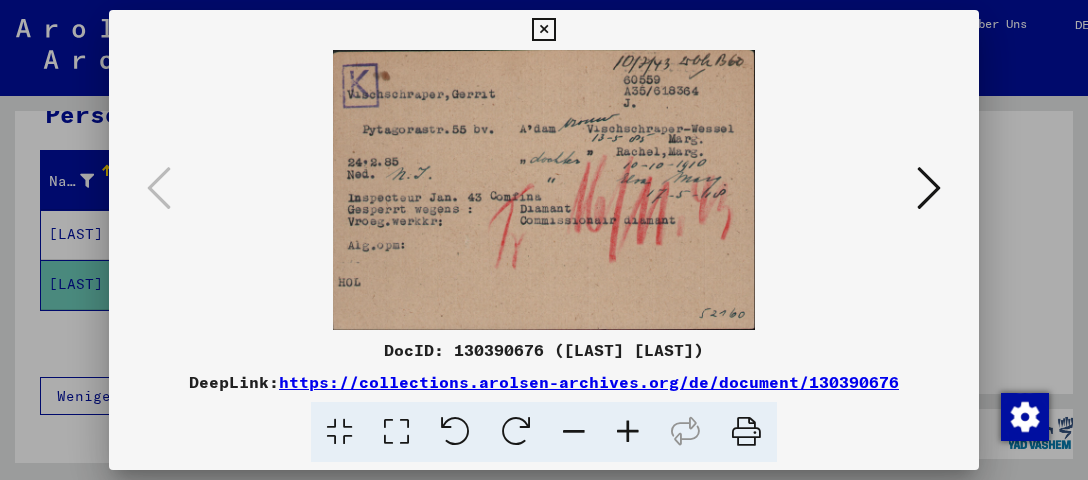 click at bounding box center [746, 432] 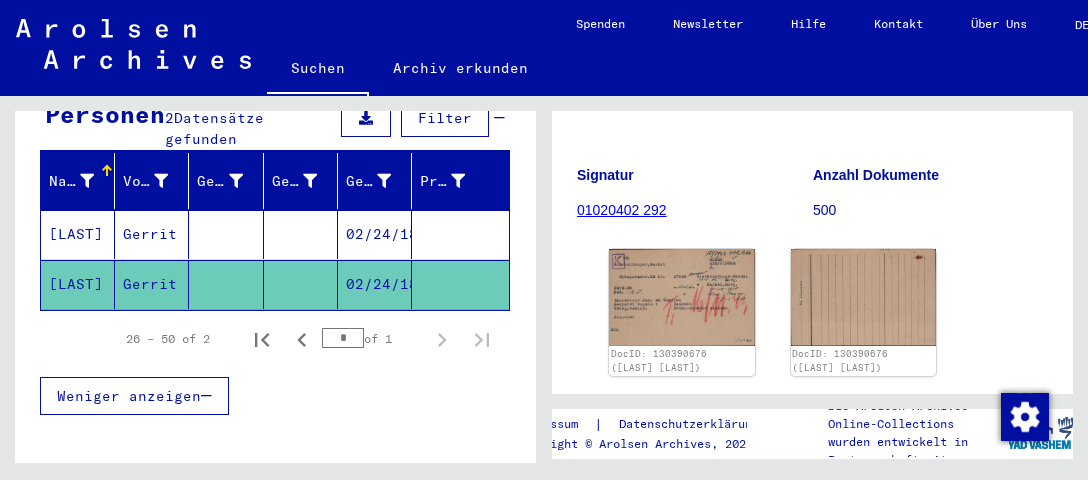 scroll, scrollTop: 0, scrollLeft: 0, axis: both 